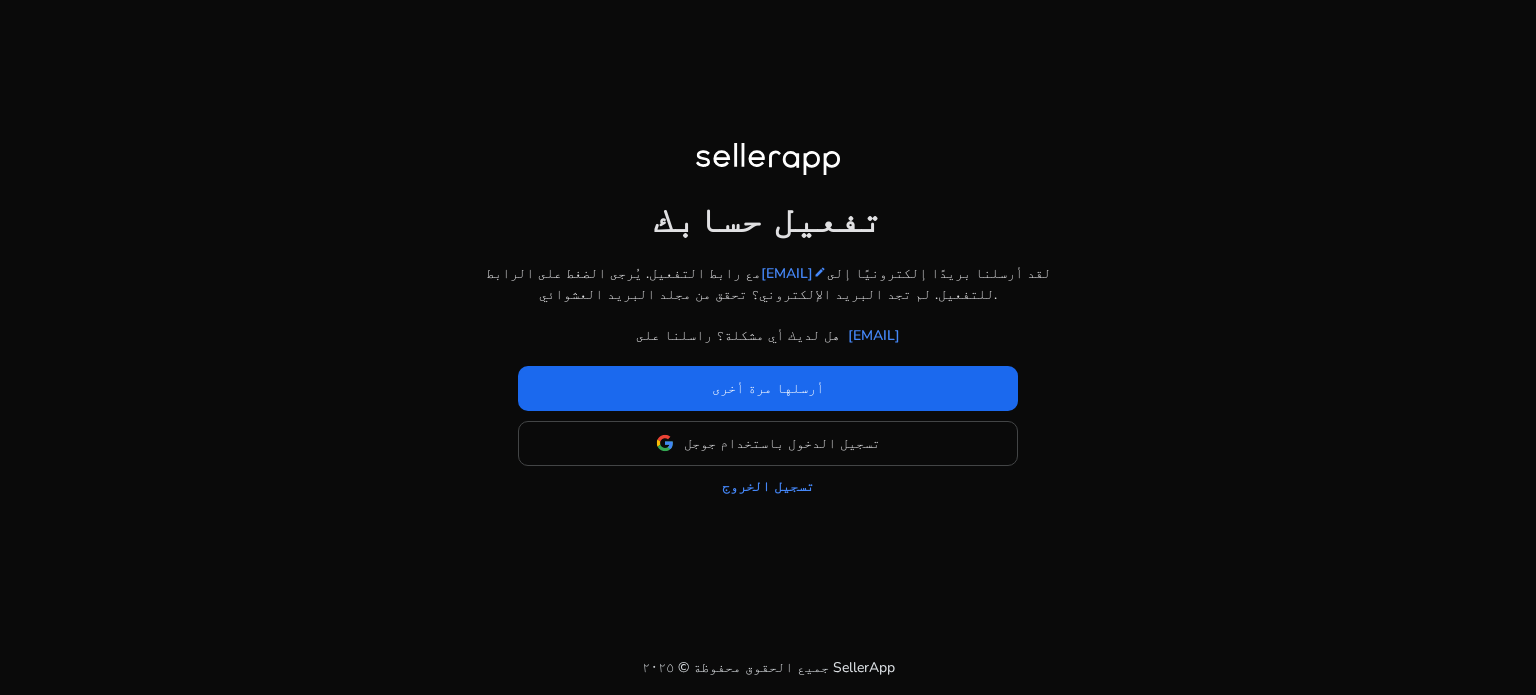 scroll, scrollTop: 0, scrollLeft: 0, axis: both 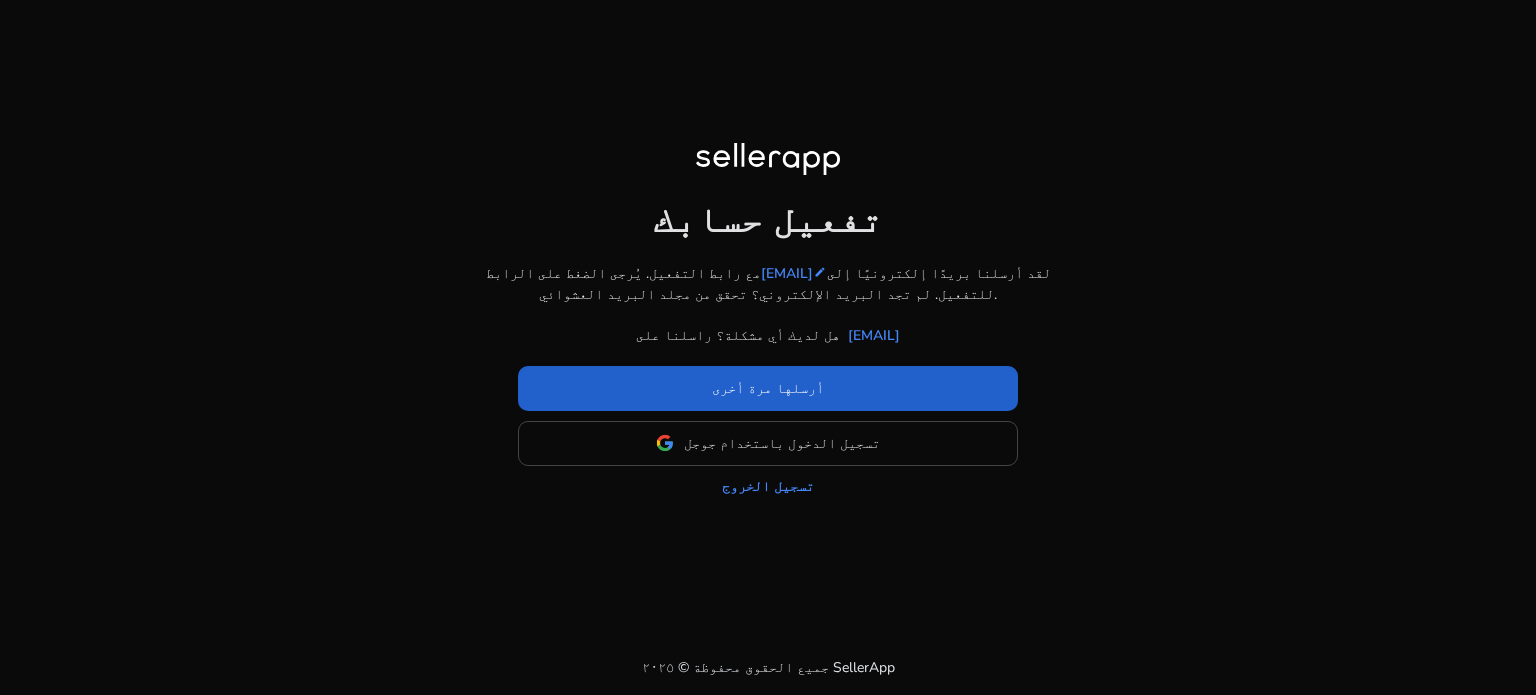 click 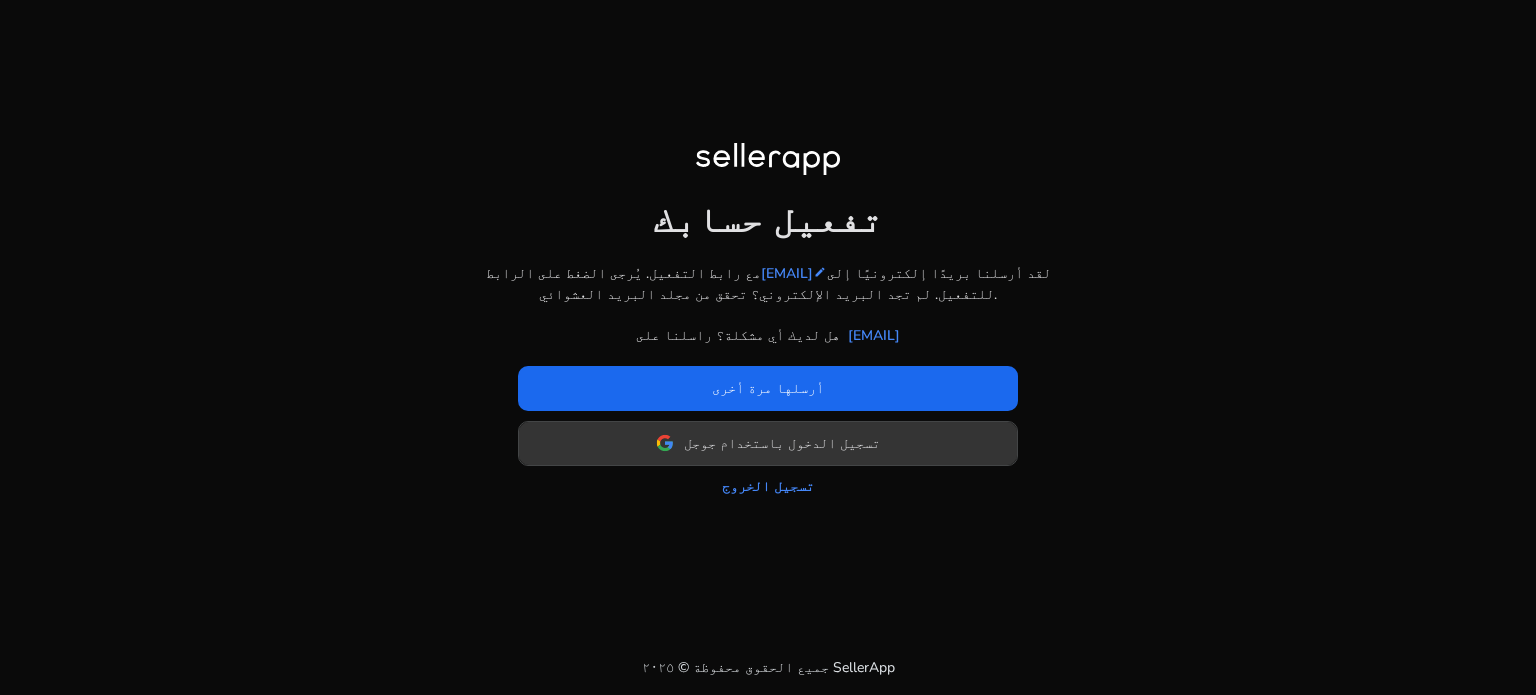 click on "تسجيل الدخول باستخدام جوجل" 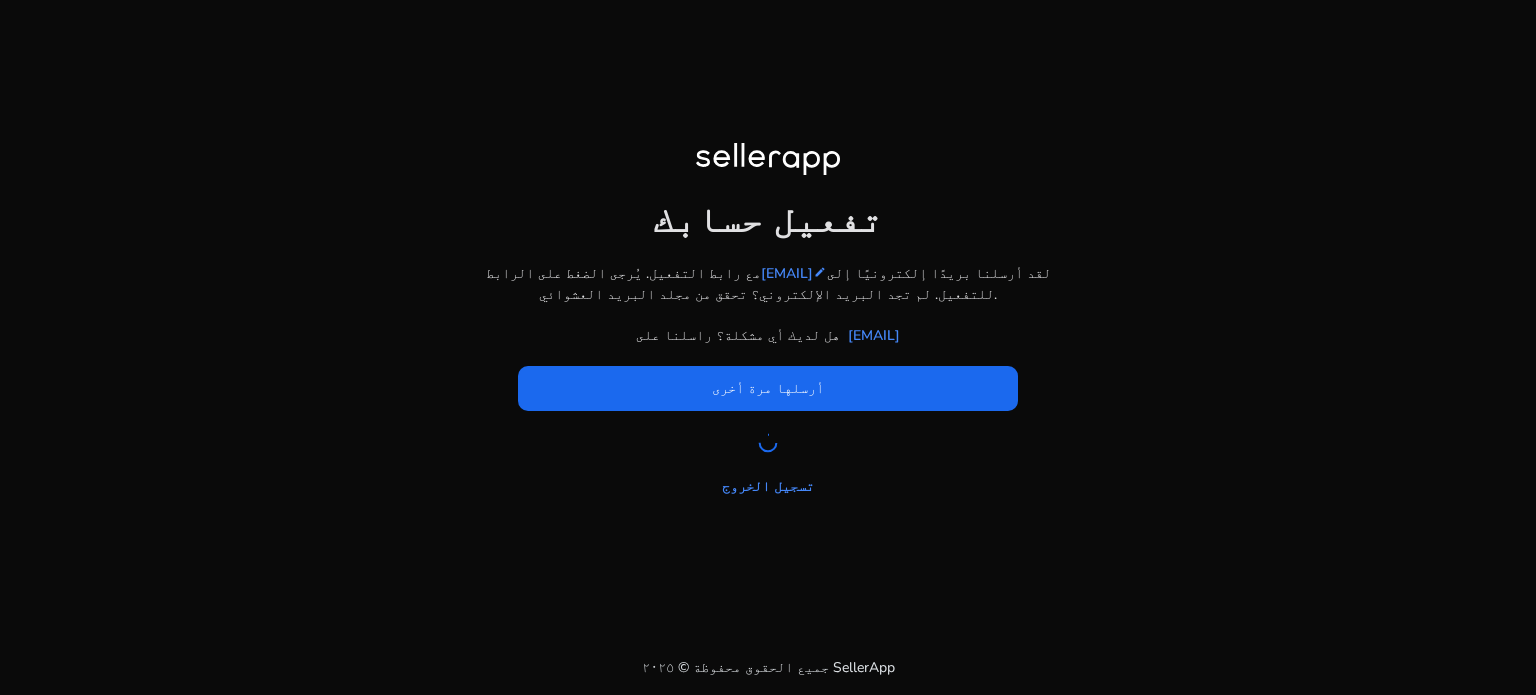 click on "تفعيل حسابك لقد أرسلنا بريدًا إلكترونيًا إلى zoozeo111@gmail.com edit مع رابط التفعيل. يُرجى الضغط على الرابط للتفعيل. لم تجد البريد الإلكتروني؟ تحقق من مجلد البريد العشوائي. هل لديك أي مشكلة؟ راسلنا على support@sellerapp.com أرسلها مرة أخرى تسجيل الدخول باستخدام جوجل تسجيل الخروج" 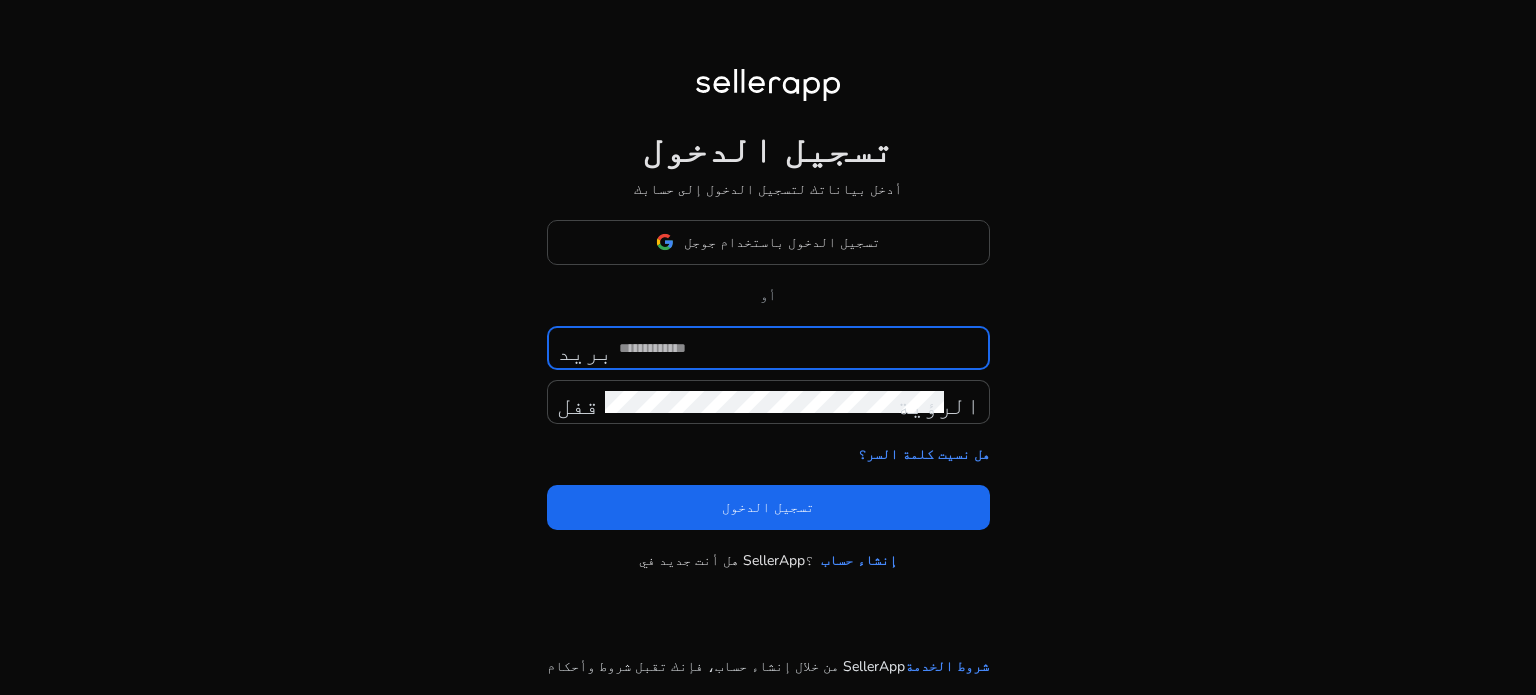 scroll, scrollTop: 0, scrollLeft: 0, axis: both 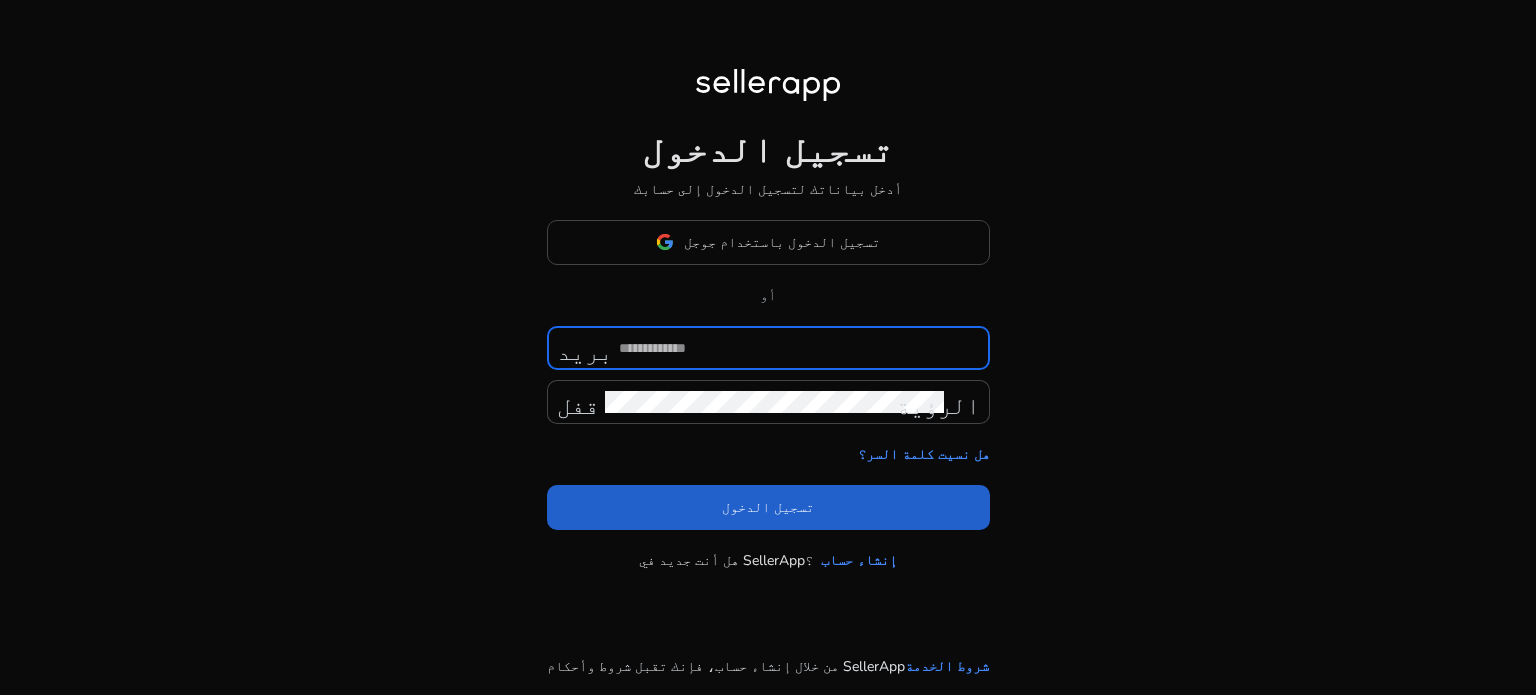 type on "**********" 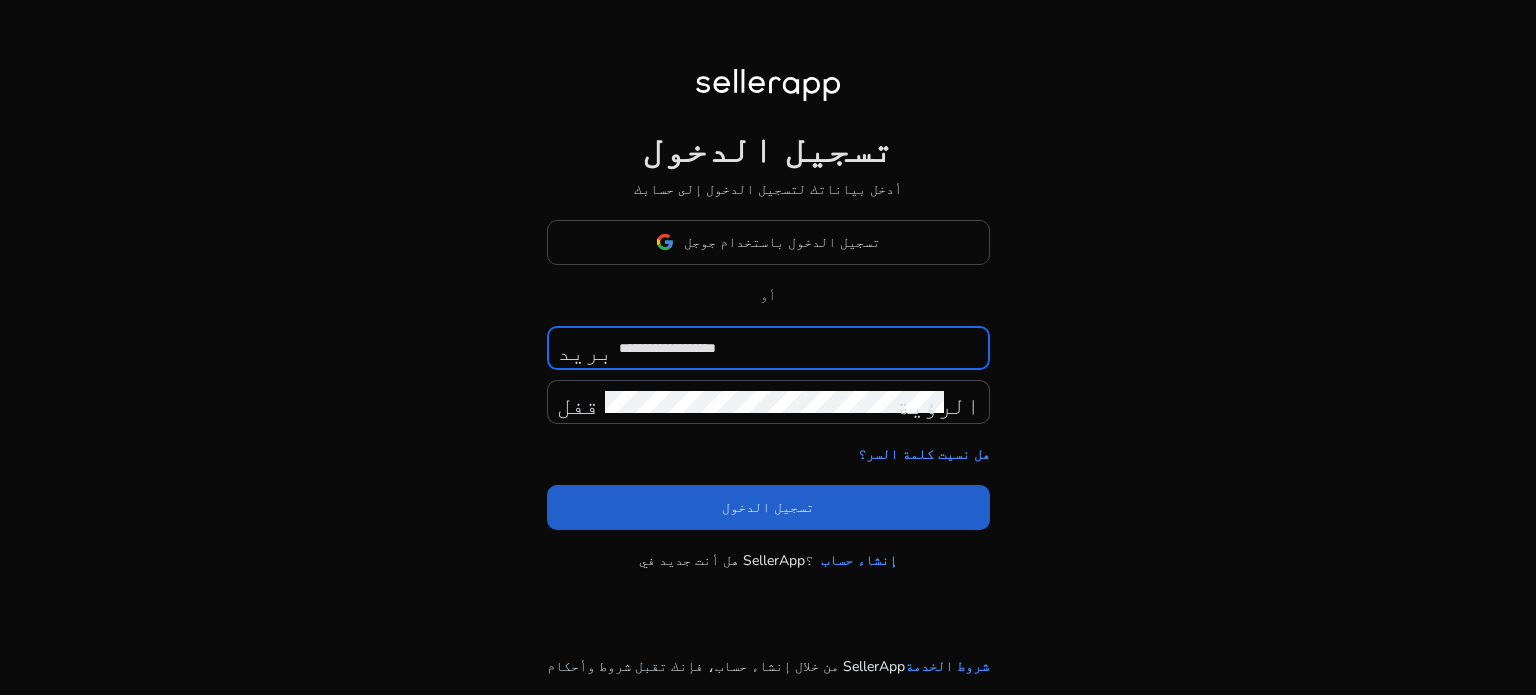 click at bounding box center (768, 507) 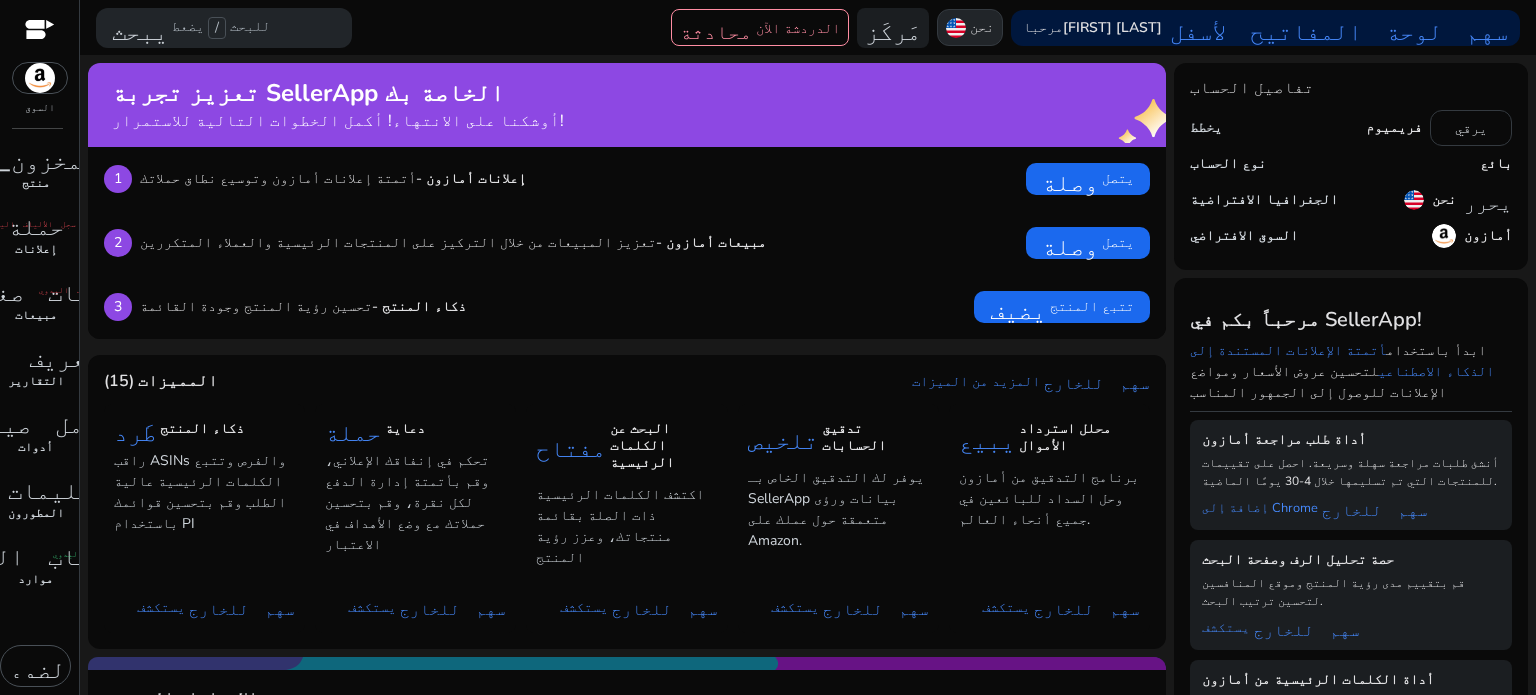 click on "نحن" at bounding box center (970, 27) 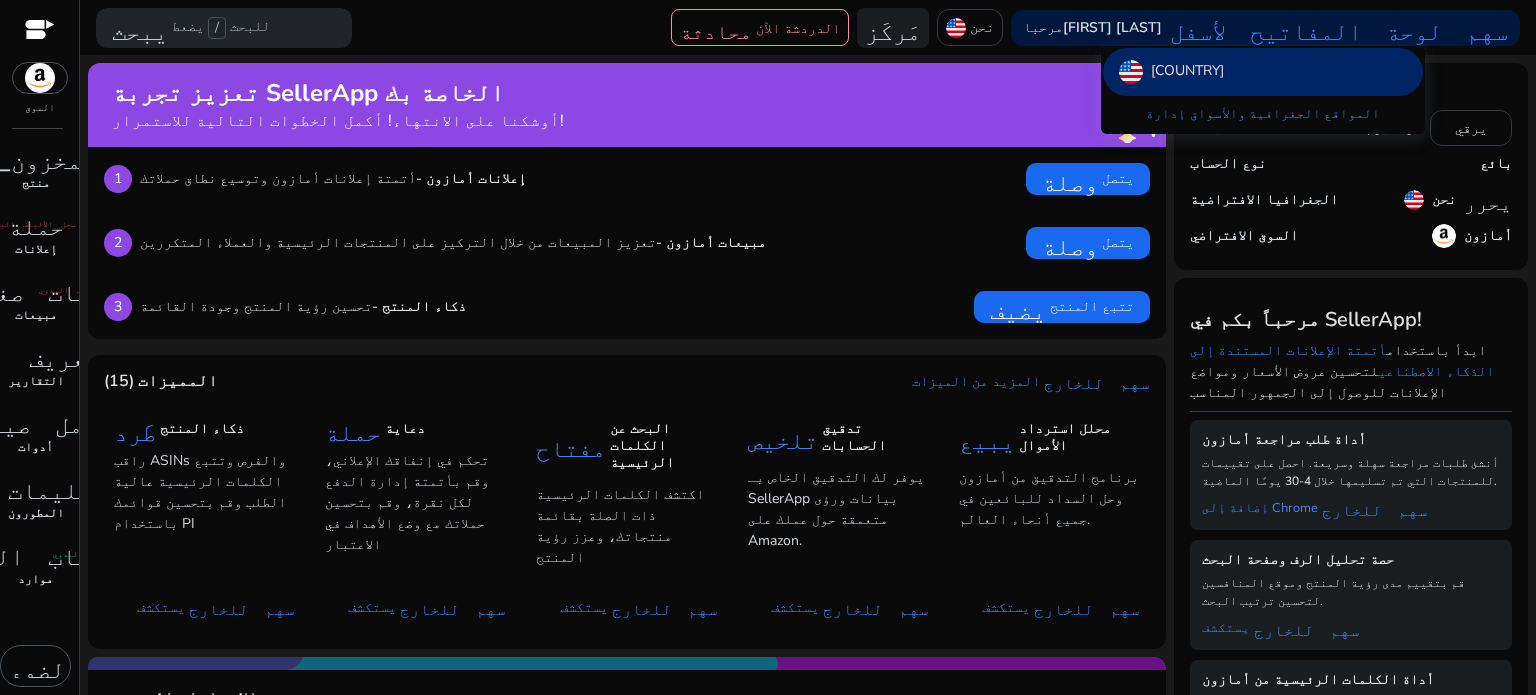 click on "[COUNTRY]" at bounding box center (1263, 72) 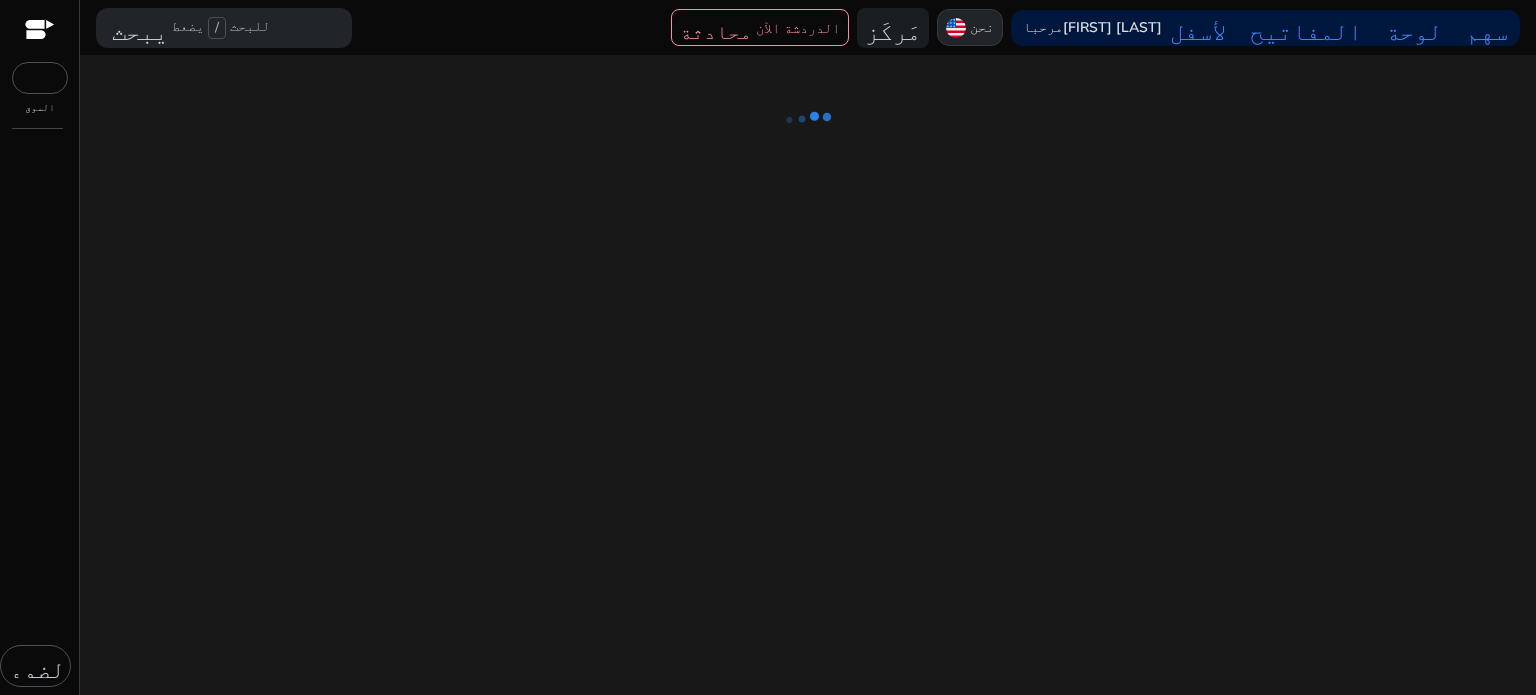 click at bounding box center [956, 28] 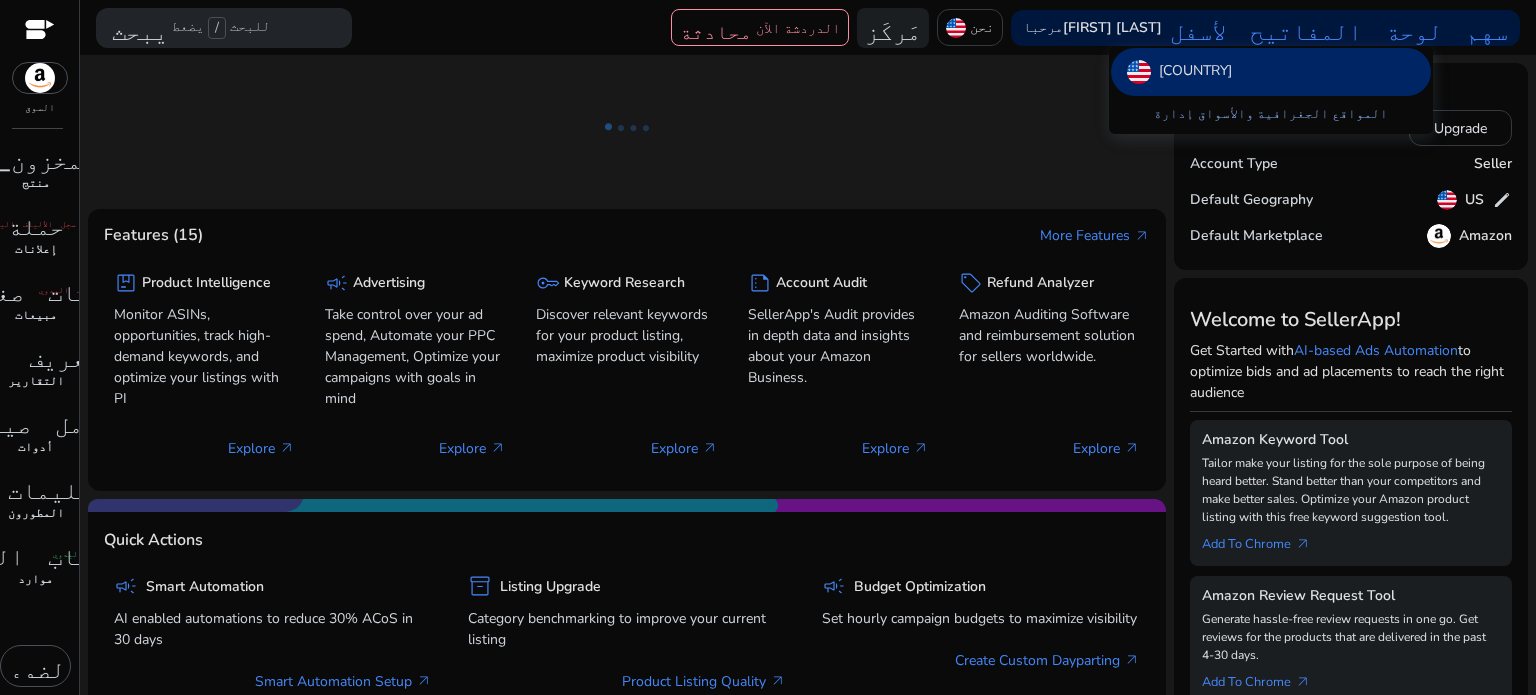 click on "المواقع الجغرافية والأسواق" at bounding box center (1293, 114) 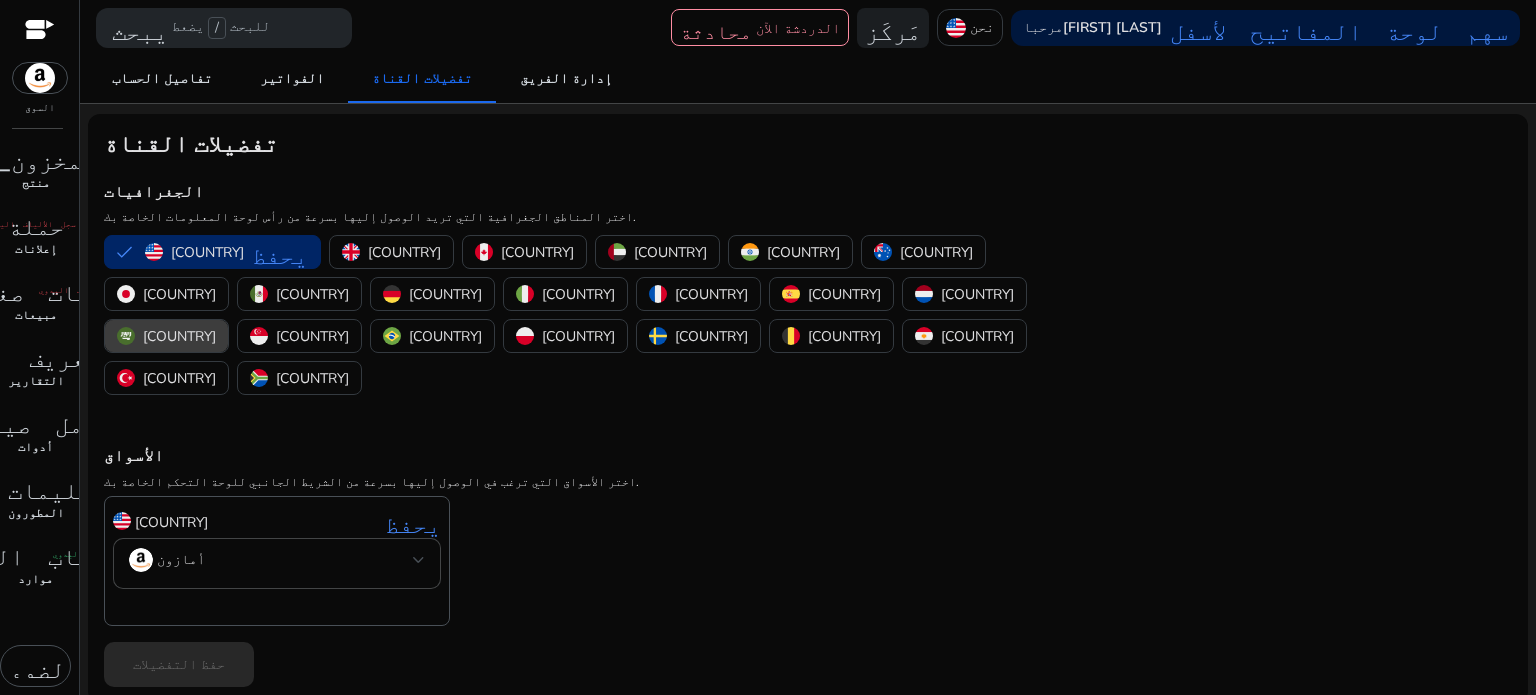 click on "[COUNTRY]" at bounding box center (179, 336) 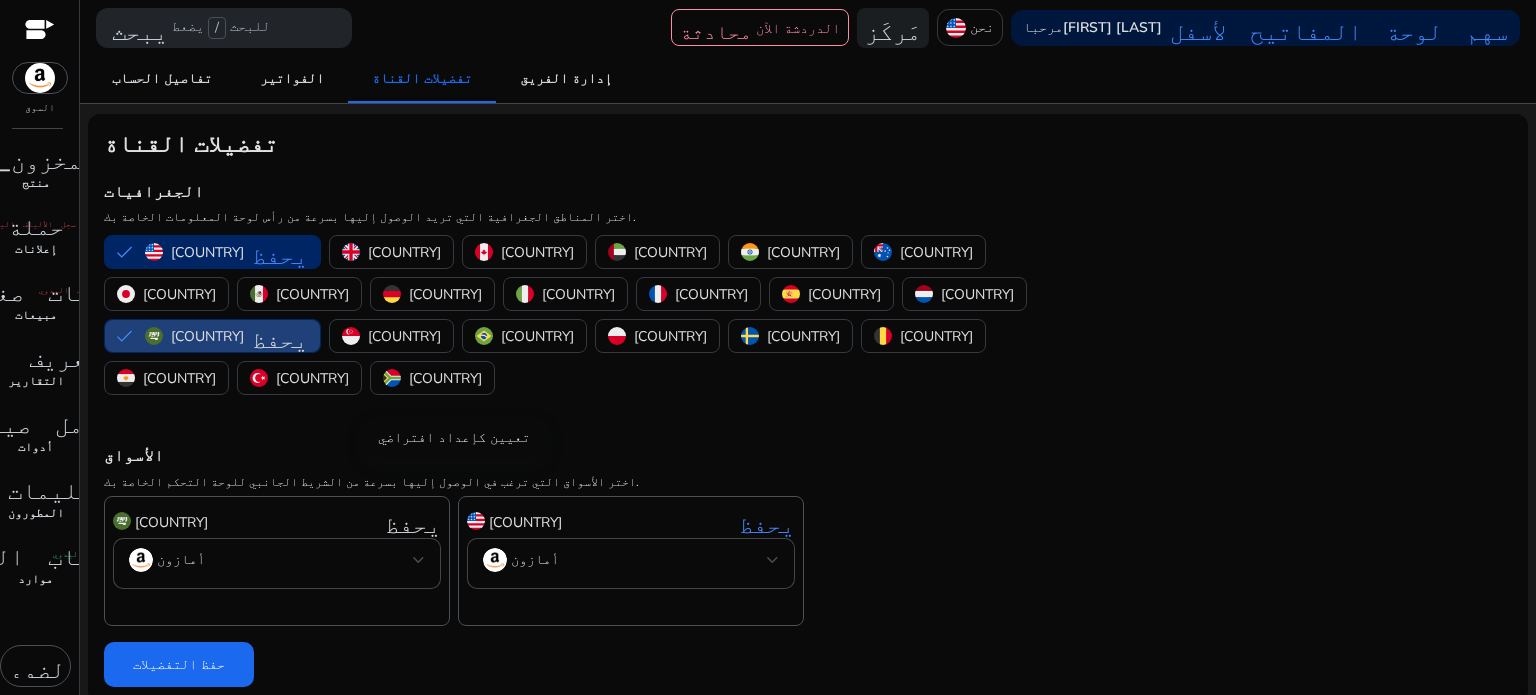 click on "يحفظ" 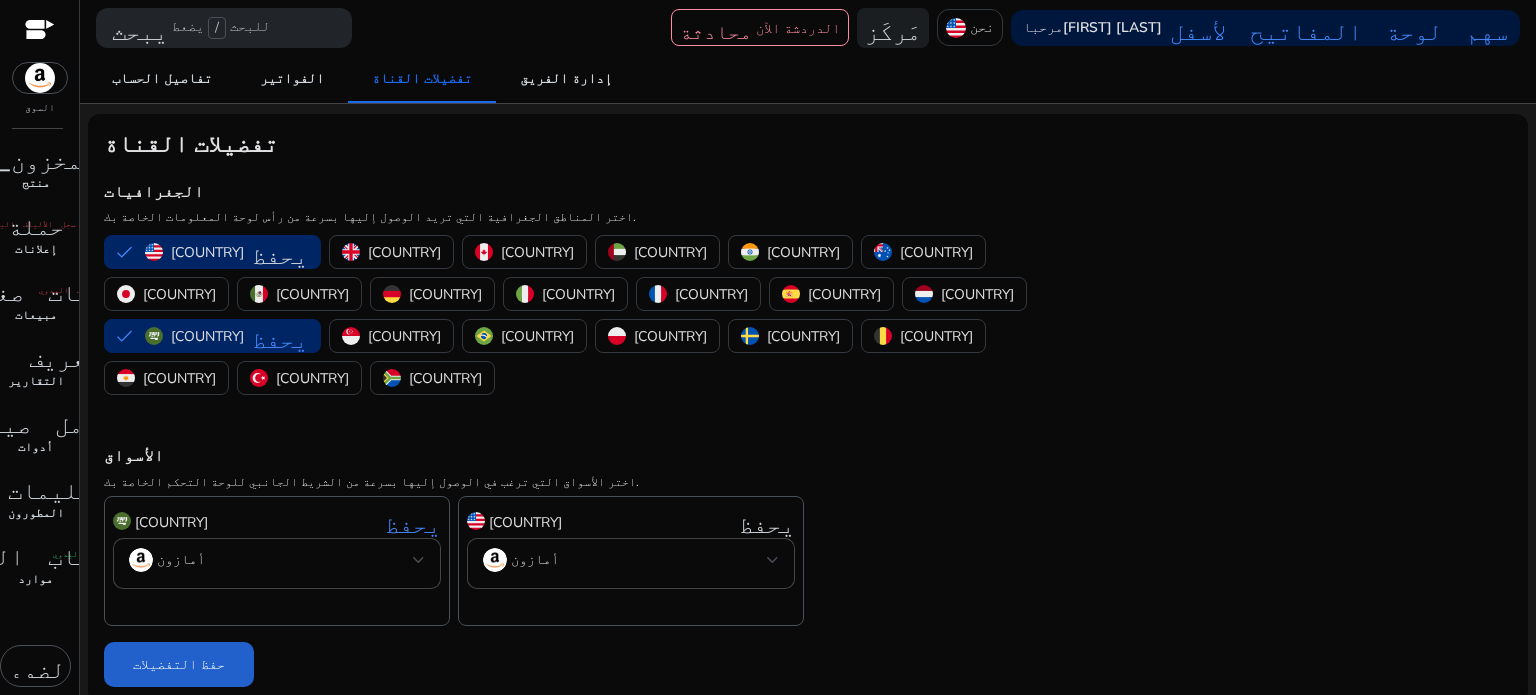 click 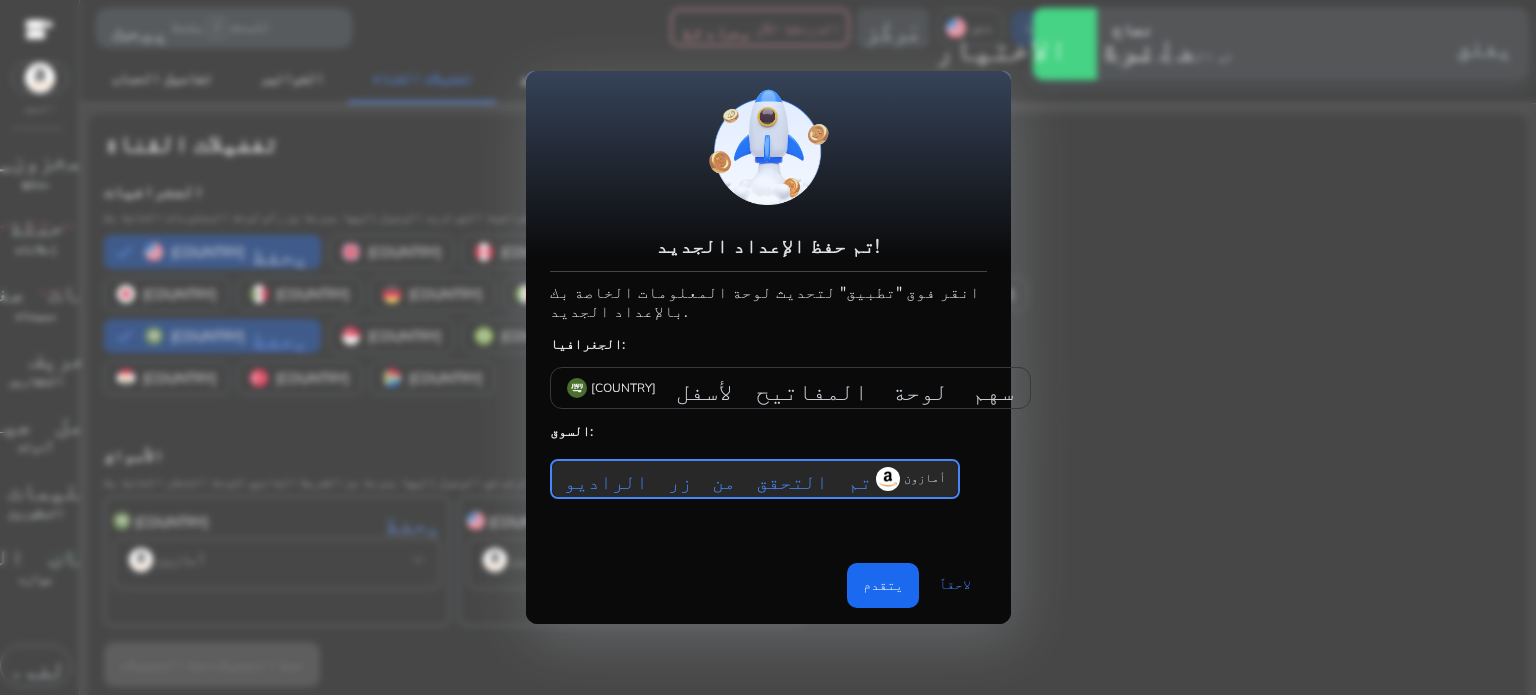 scroll, scrollTop: 0, scrollLeft: 0, axis: both 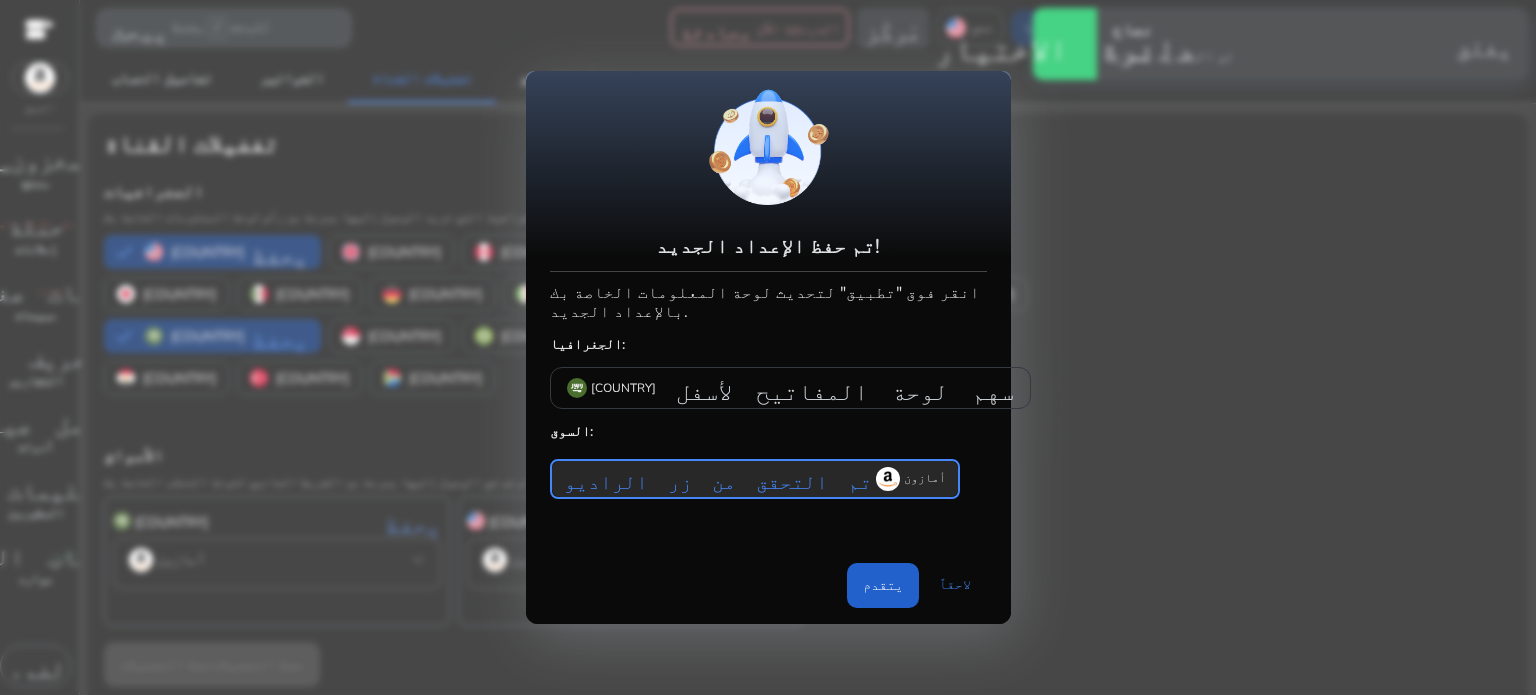 click on "يتقدم" at bounding box center [883, 585] 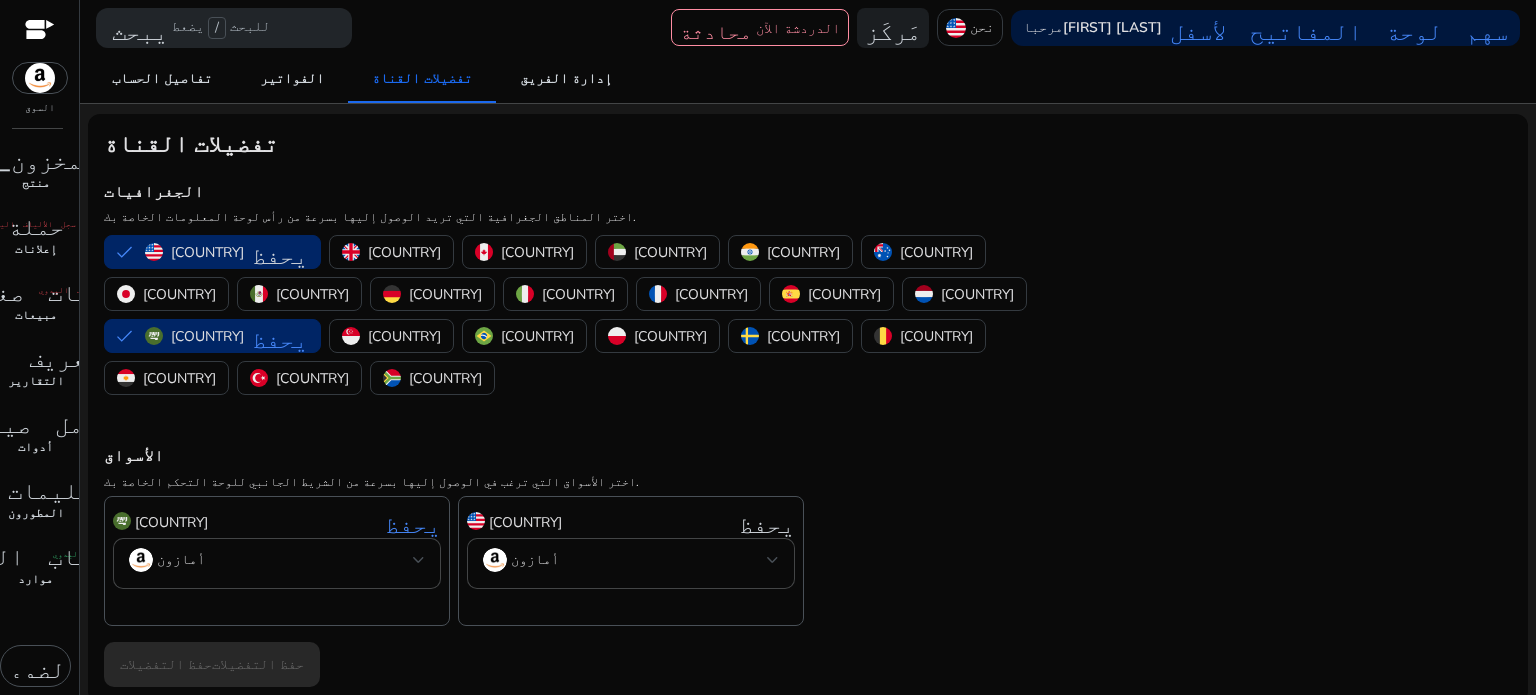 click at bounding box center [40, 78] 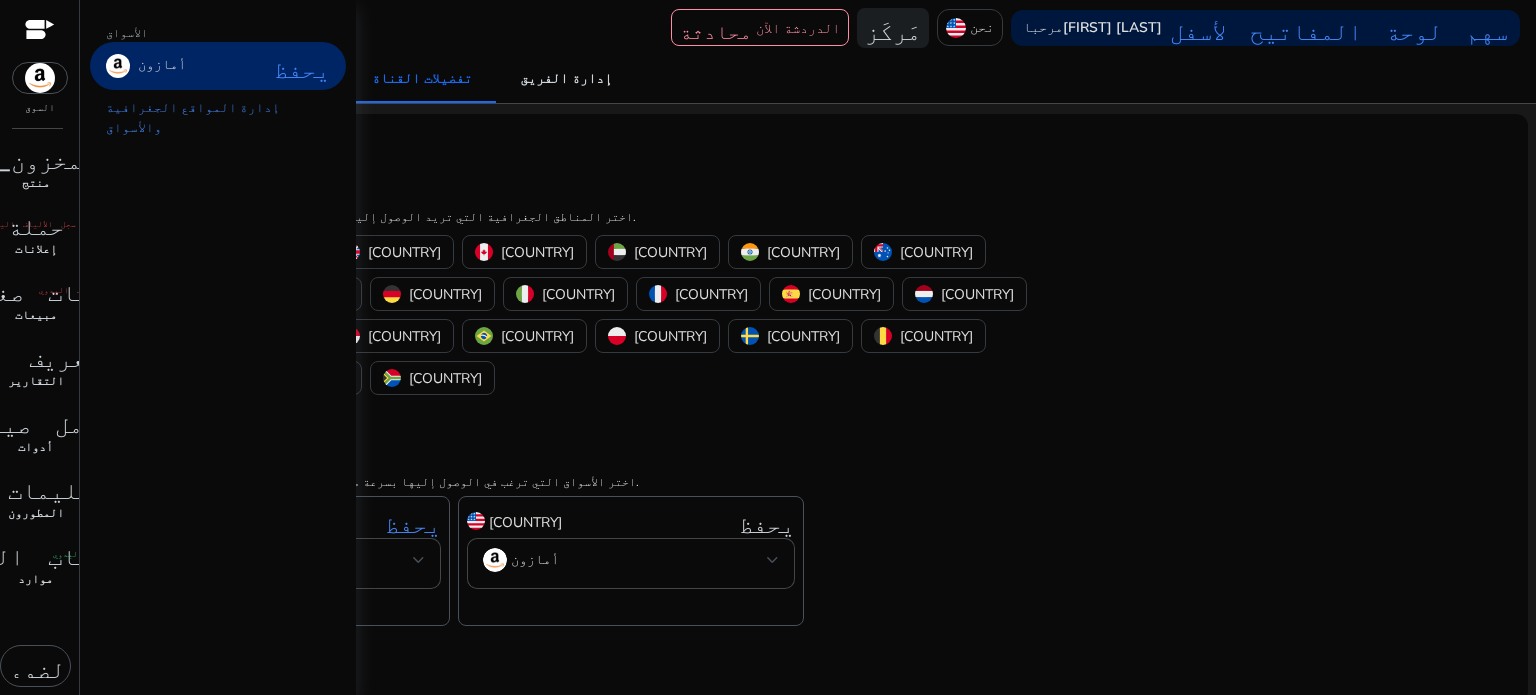 click on "أمازون يحفظ" at bounding box center (218, 66) 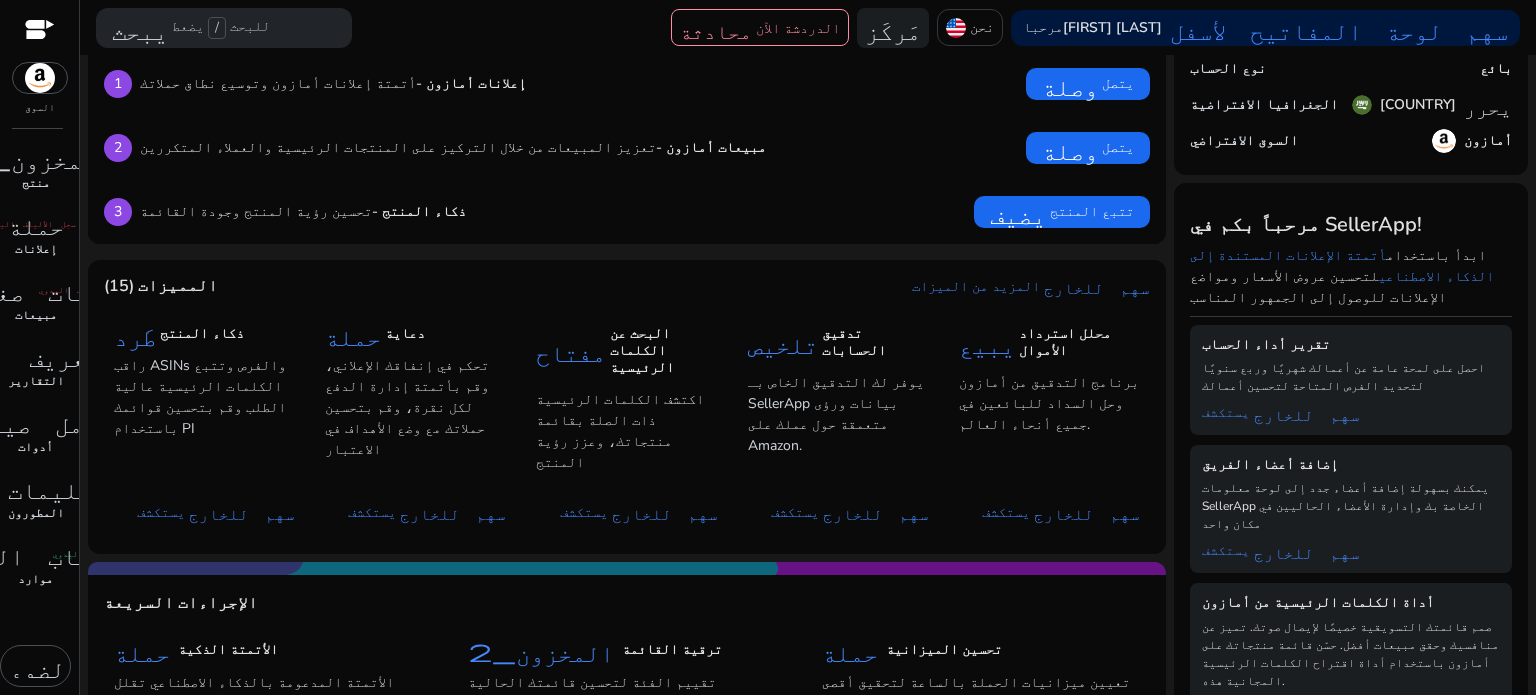 scroll, scrollTop: 0, scrollLeft: 0, axis: both 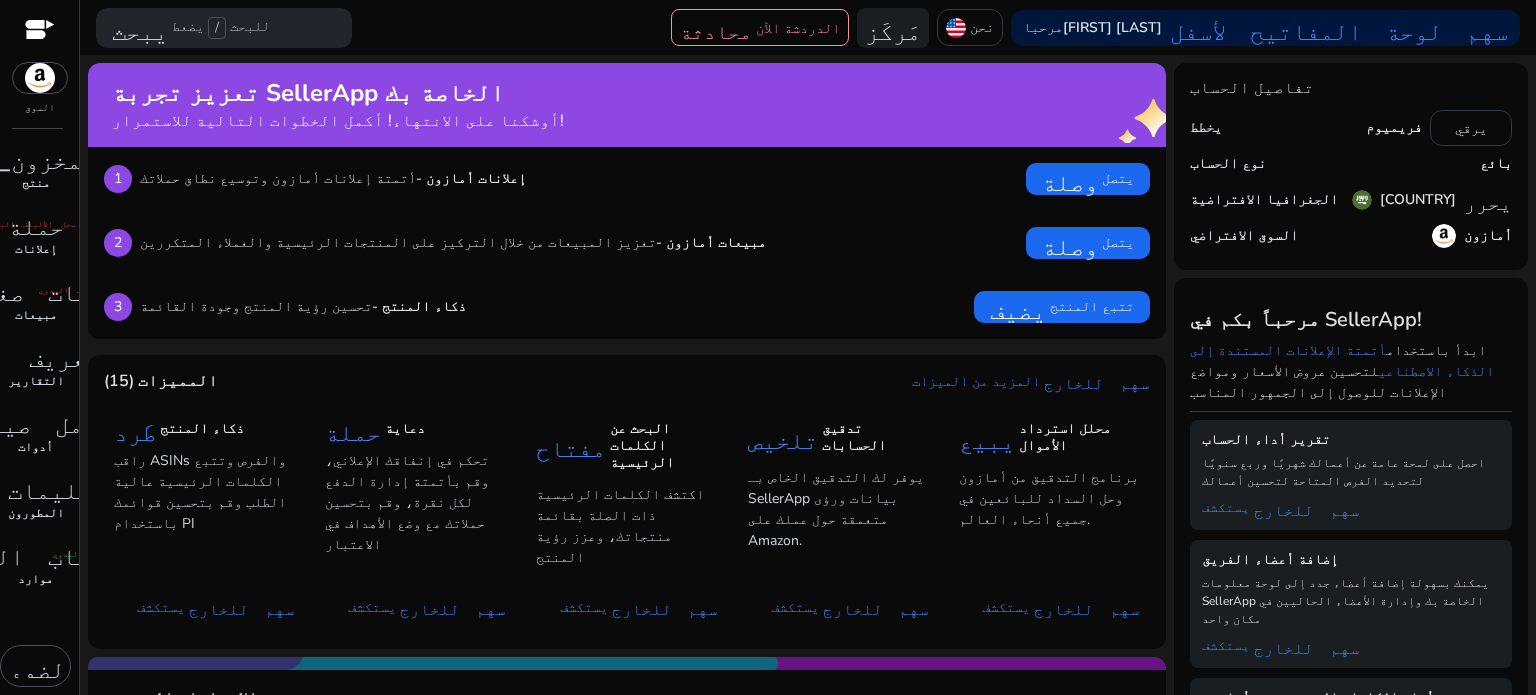 click at bounding box center [40, 31] 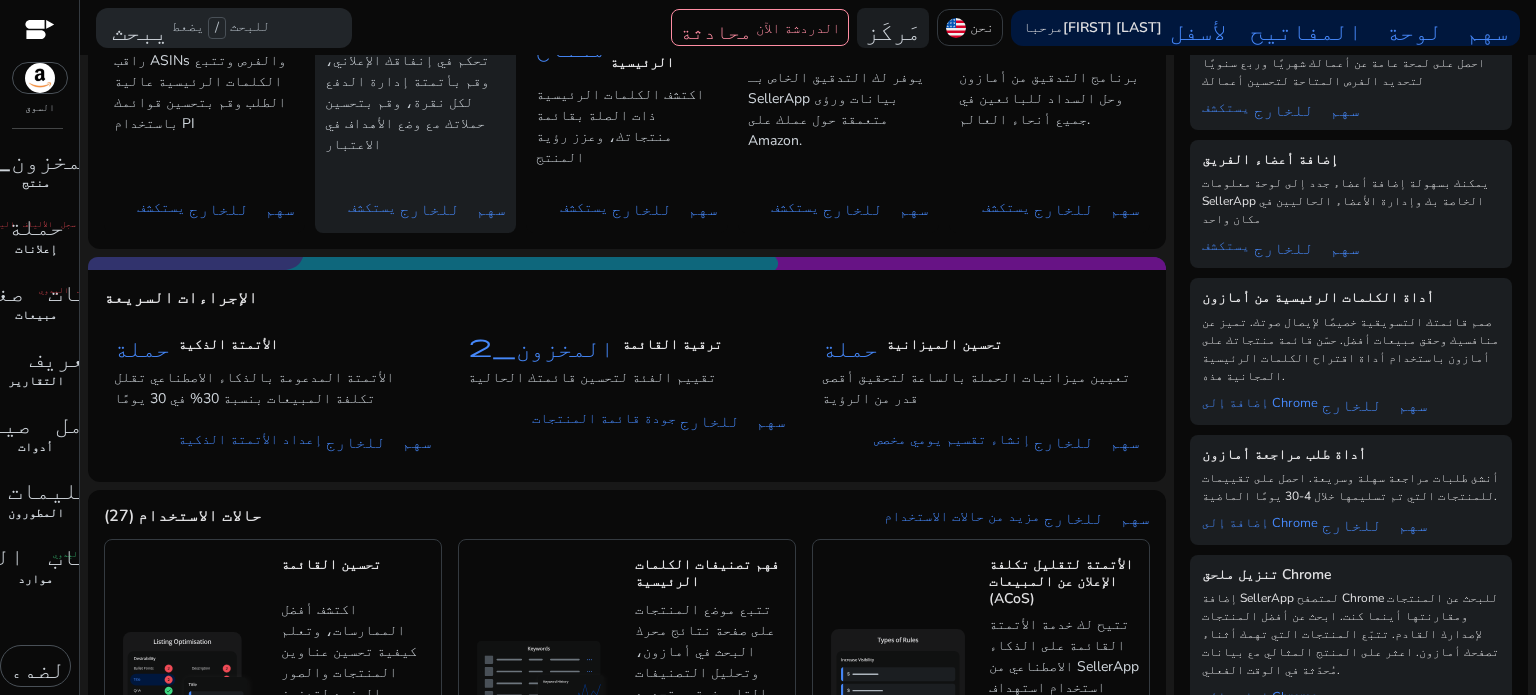 scroll, scrollTop: 0, scrollLeft: 0, axis: both 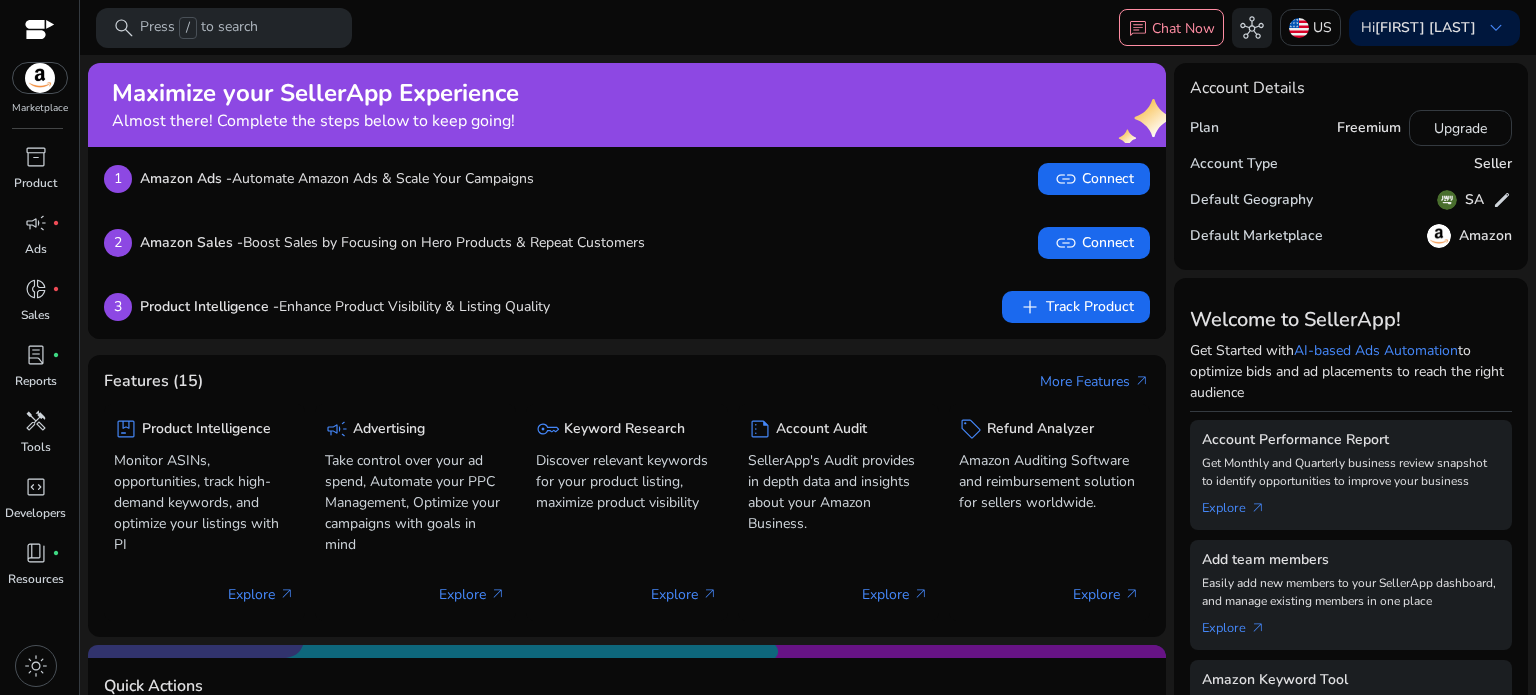 click on "search Press / to search chat Chat Now hub [COUNTRY] Hi [FIRST] [LAST] keyboard_arrow_down" at bounding box center [808, 27] 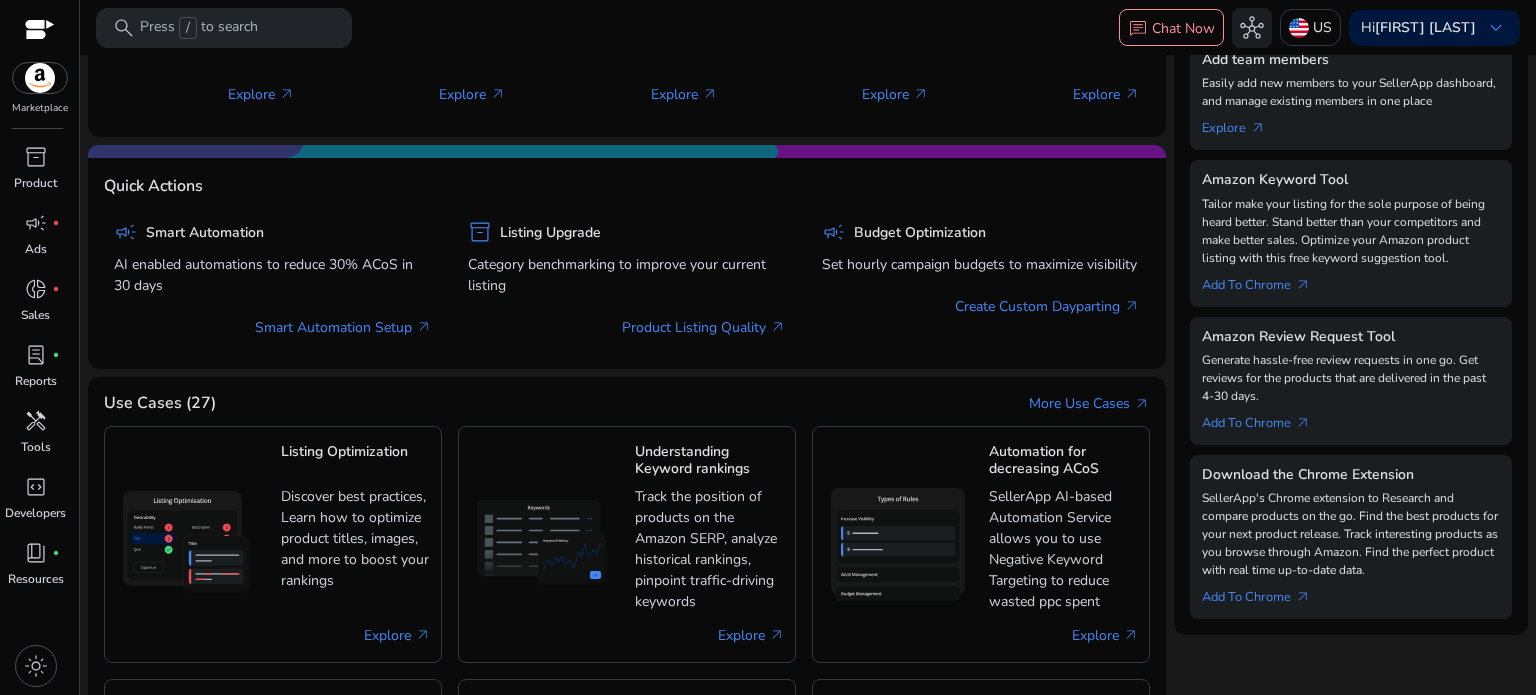 scroll, scrollTop: 0, scrollLeft: 0, axis: both 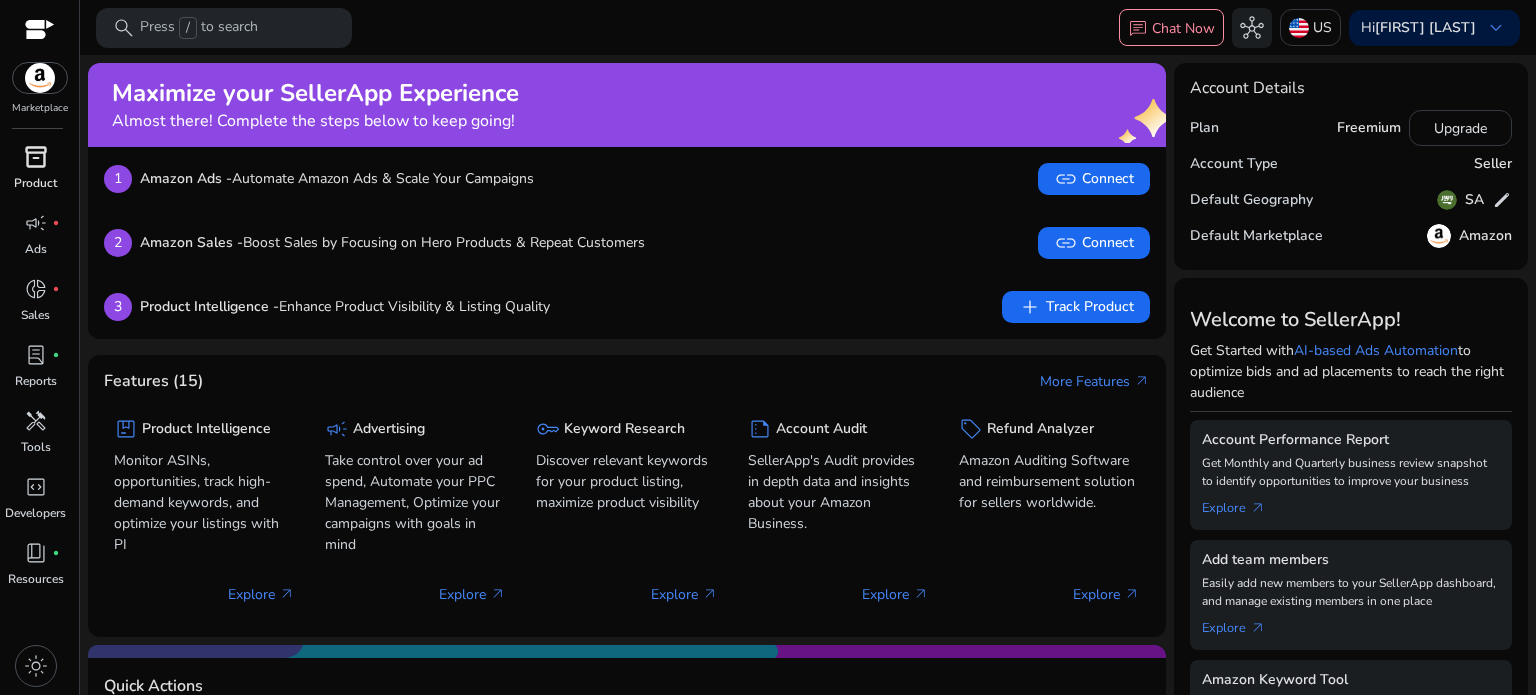 click on "Product" at bounding box center (35, 183) 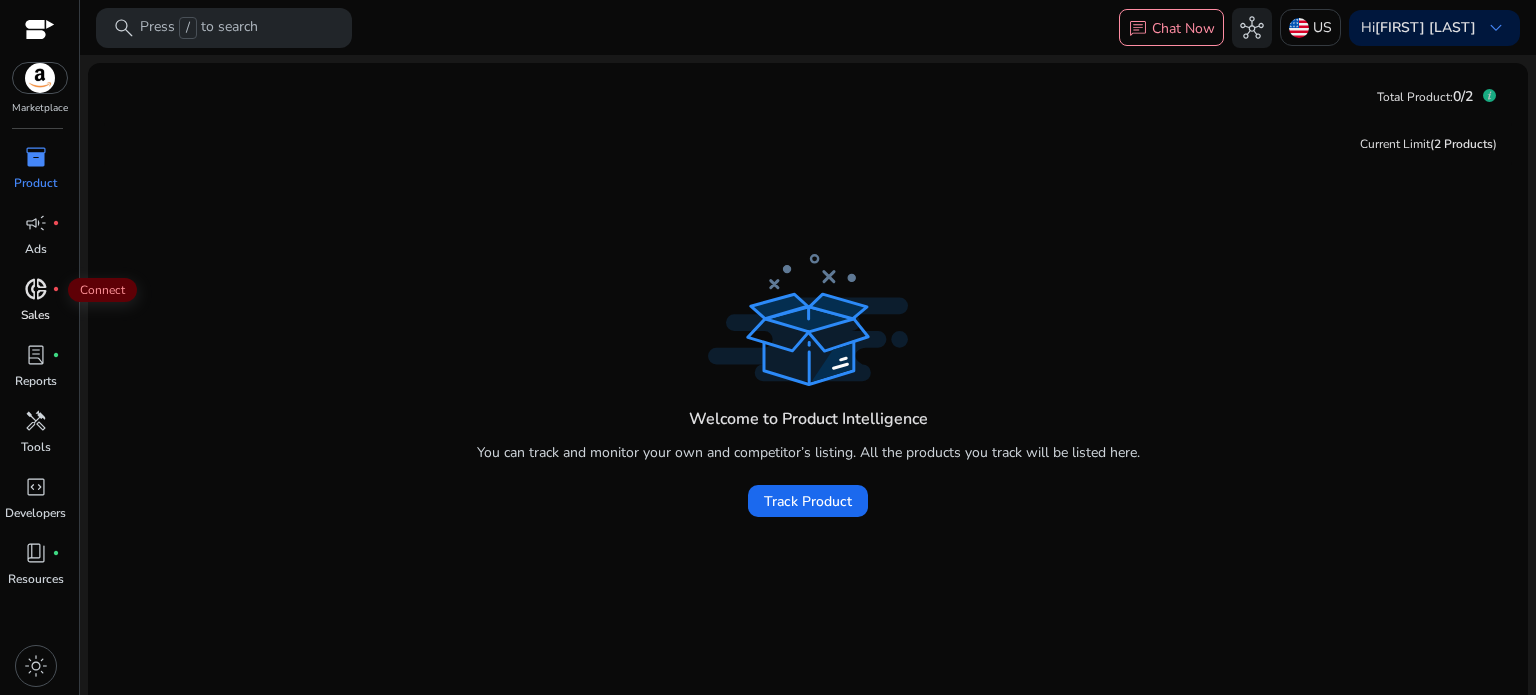 click on "donut_small" at bounding box center [36, 289] 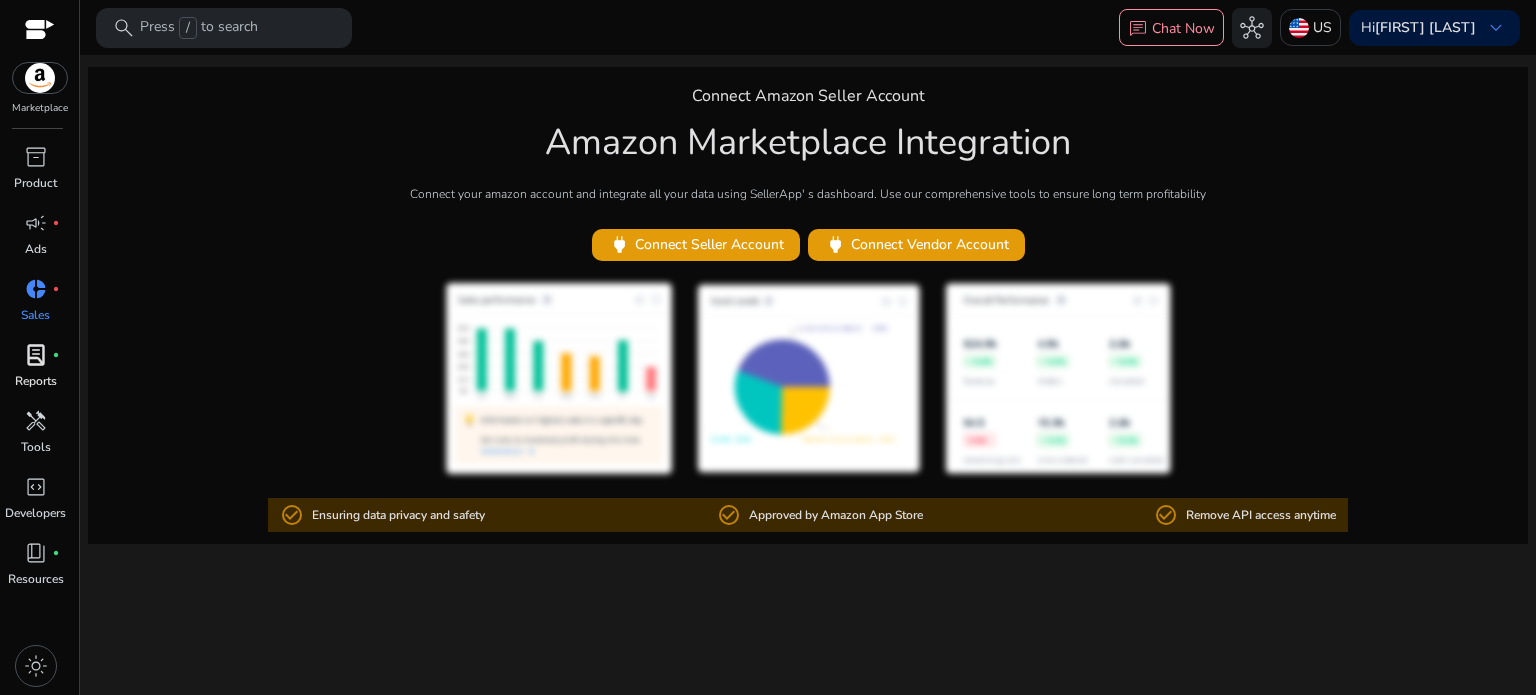 click on "Reports" at bounding box center (36, 381) 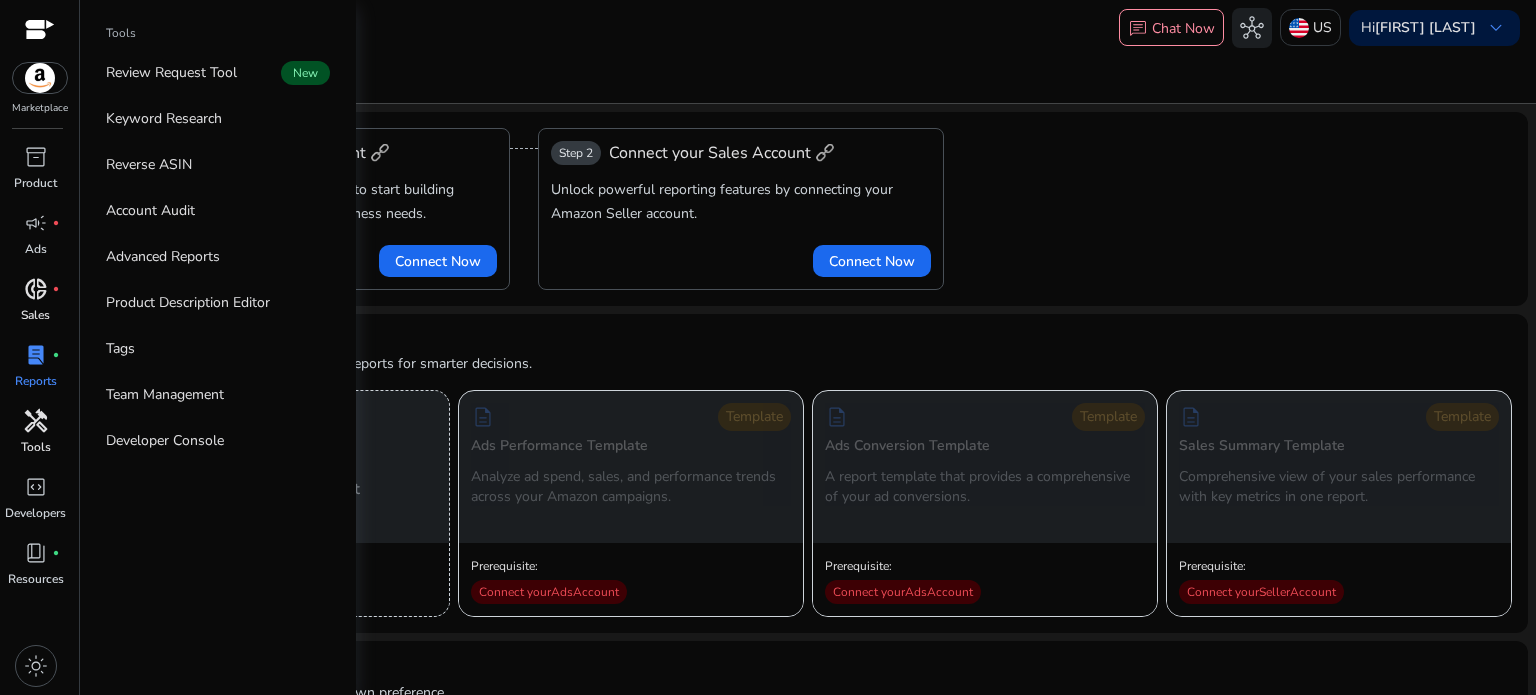 click on "handyman" at bounding box center [36, 421] 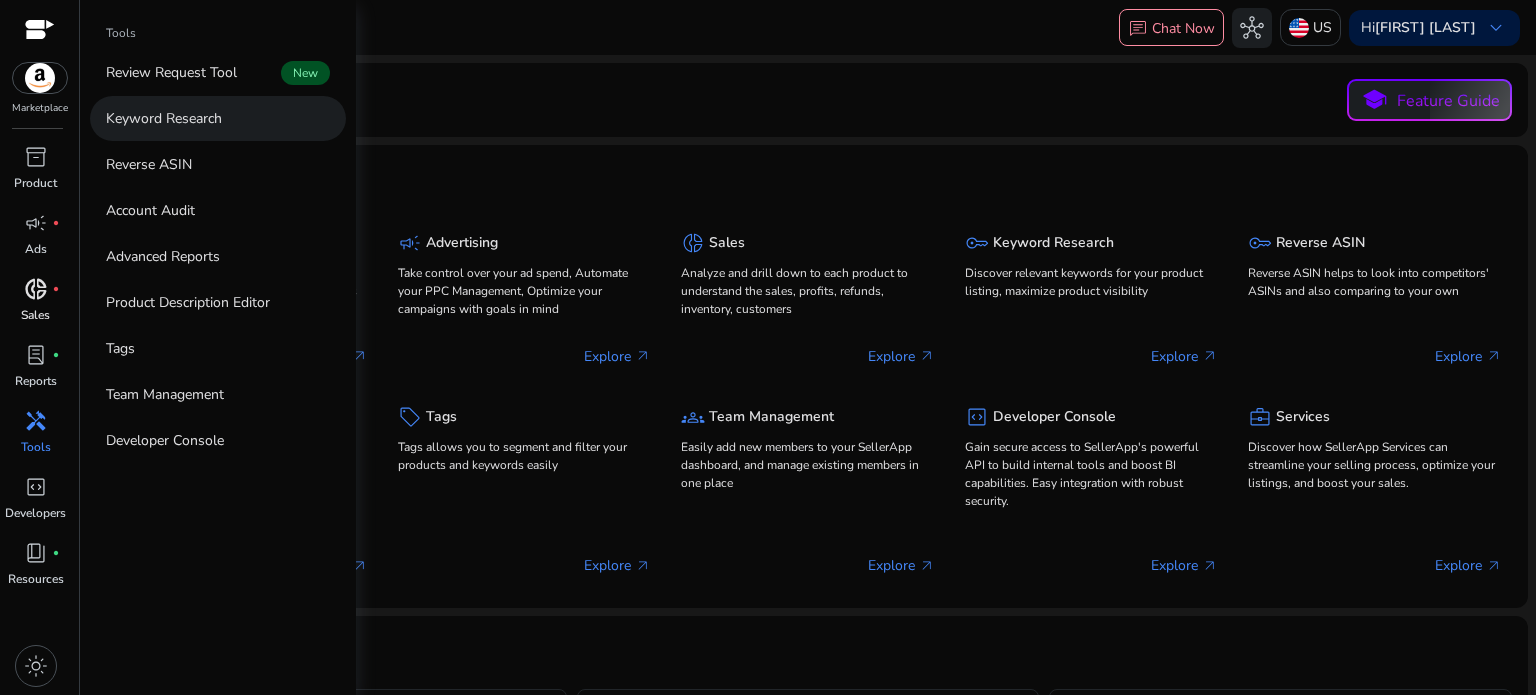 click on "Keyword Research" at bounding box center [218, 118] 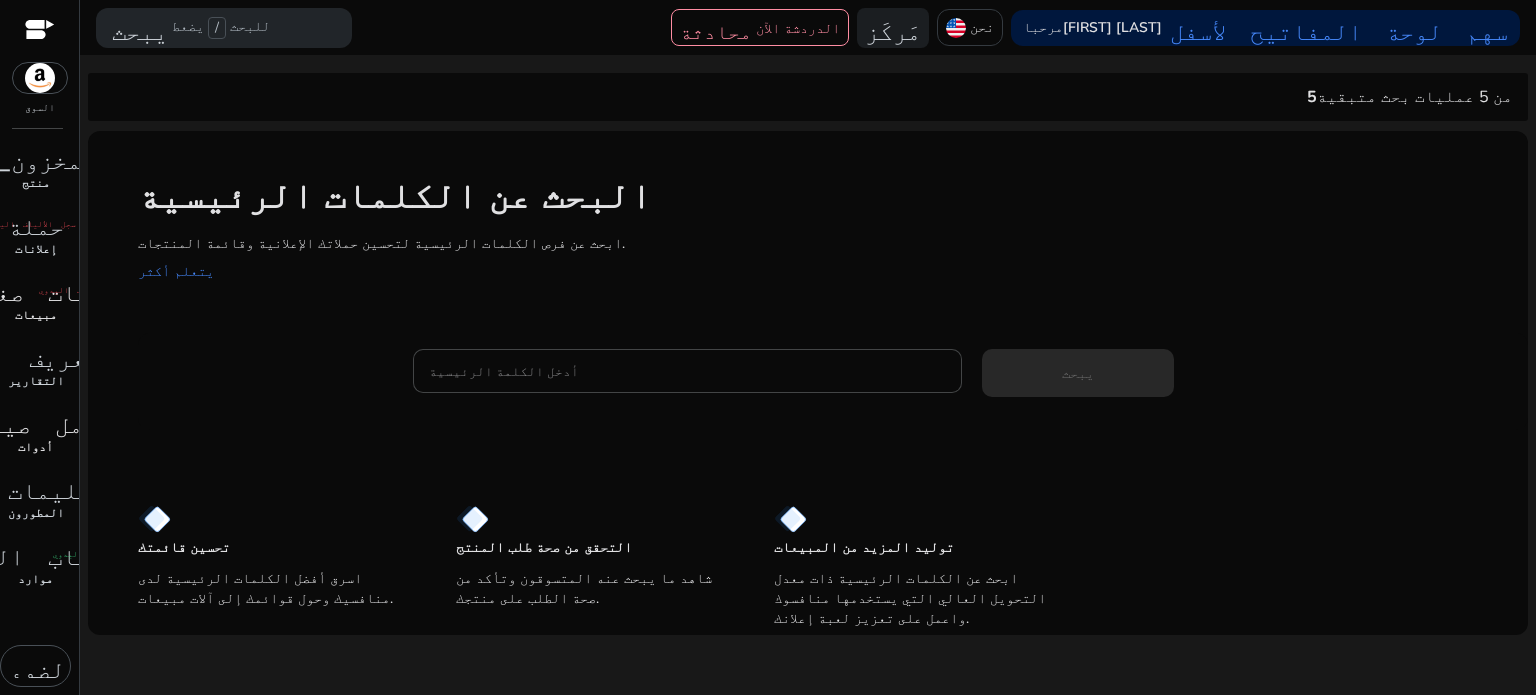 click on "يبحث يضعط / للبحث محادثة الدردشة الآن مَركَز نحن مرحبا [FIRST] [LAST] سهم لوحة المفاتيح لأسفل" at bounding box center (808, 27) 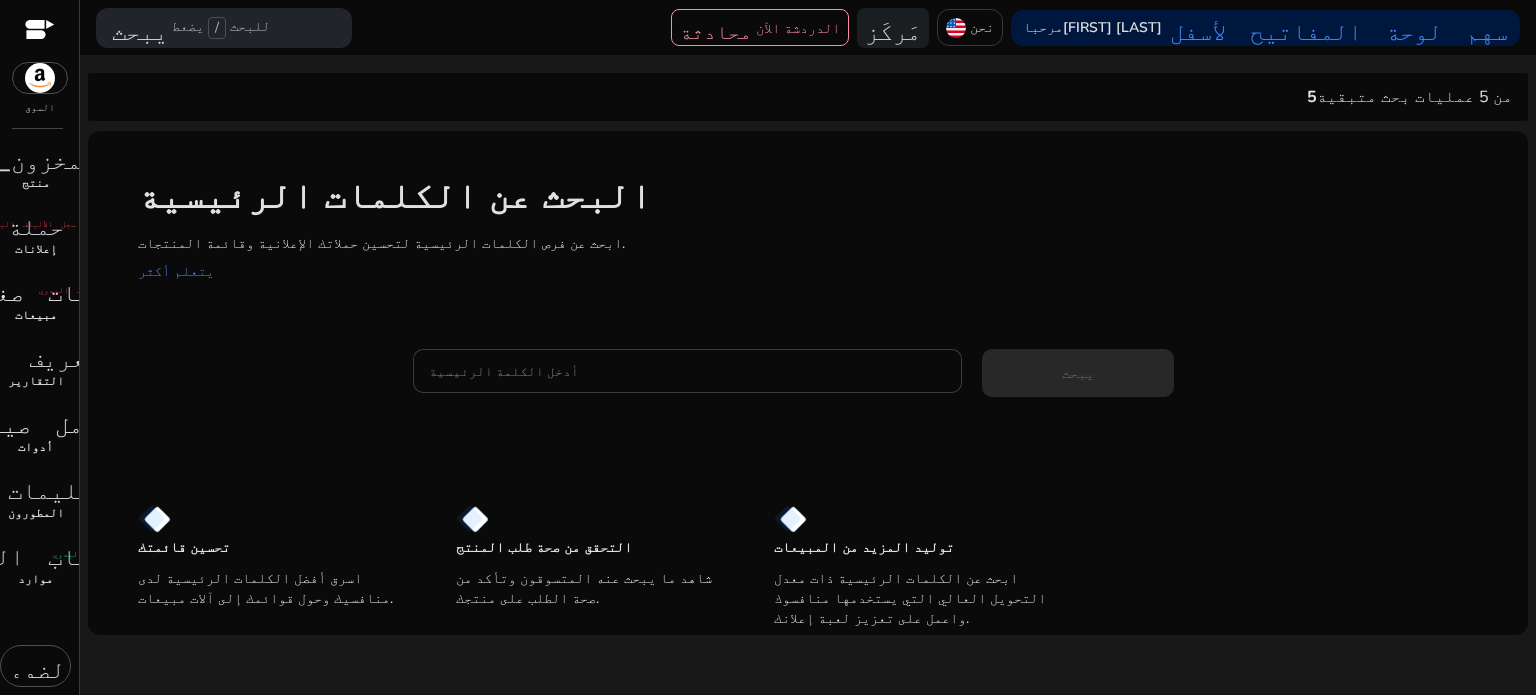 click on "أدخل الكلمة الرئيسية" at bounding box center (688, 371) 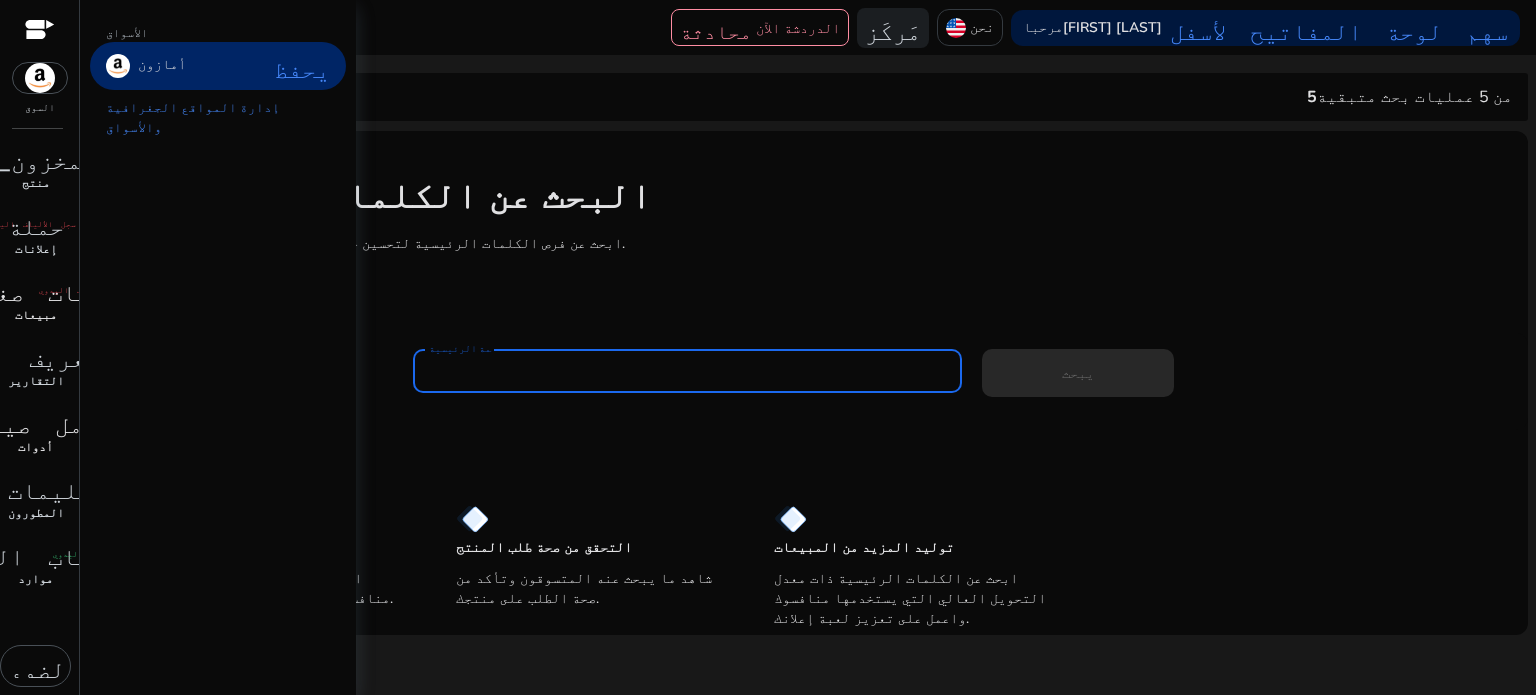 click at bounding box center (40, 78) 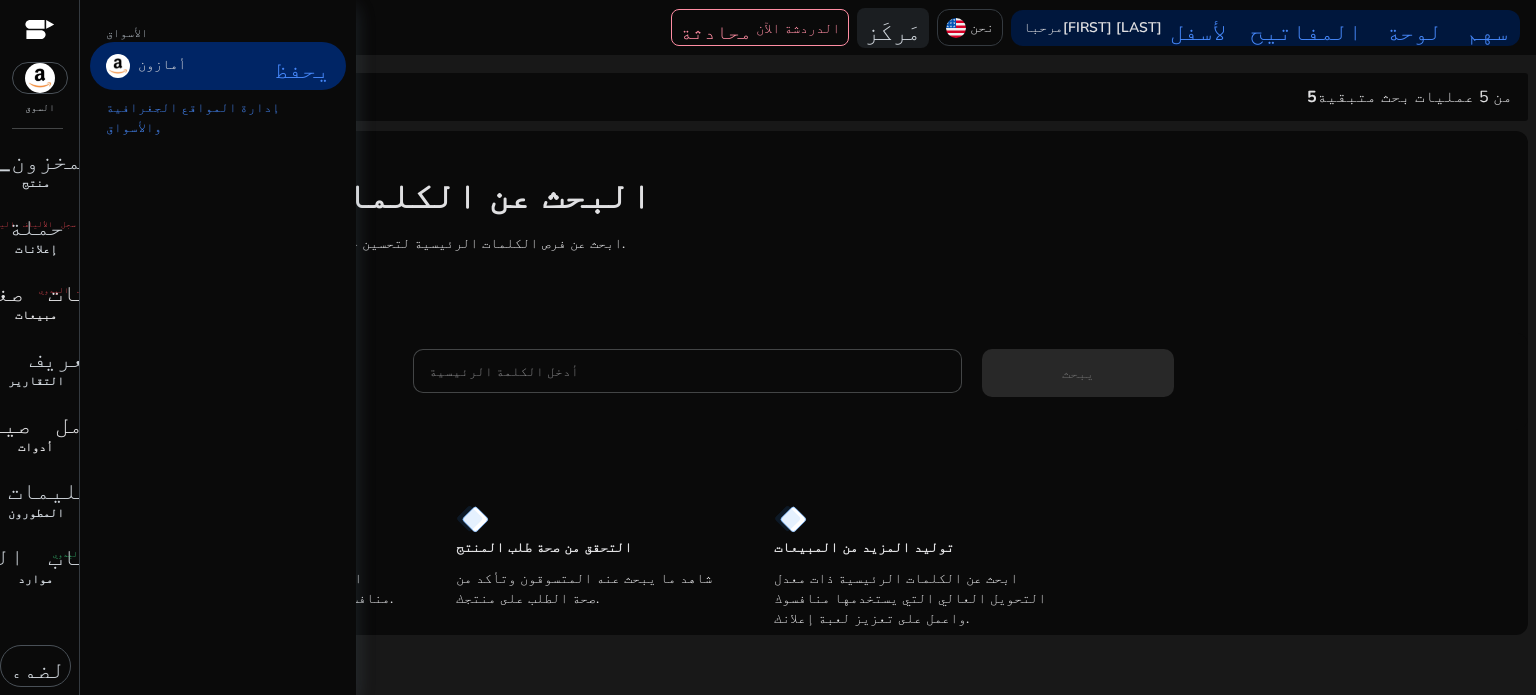click at bounding box center (40, 78) 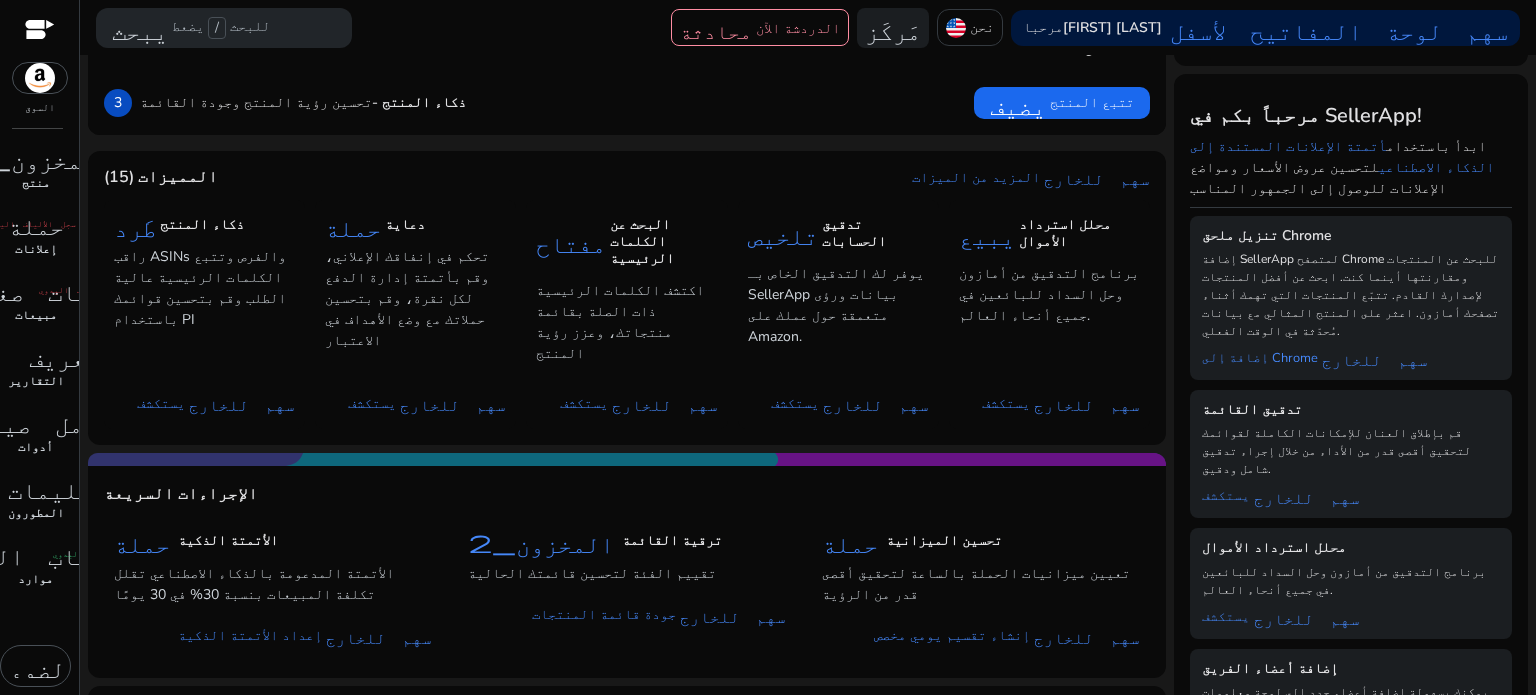 scroll, scrollTop: 0, scrollLeft: 0, axis: both 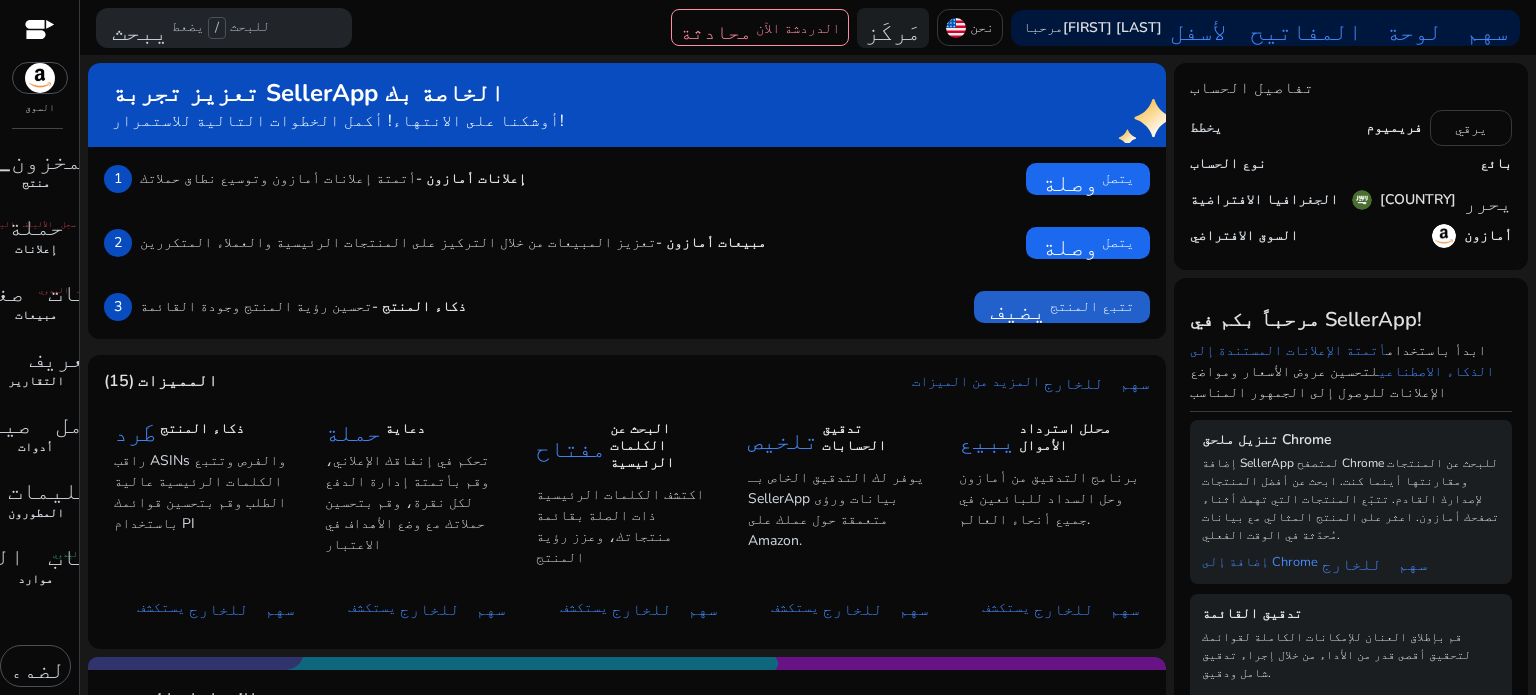 click on "يضيف" 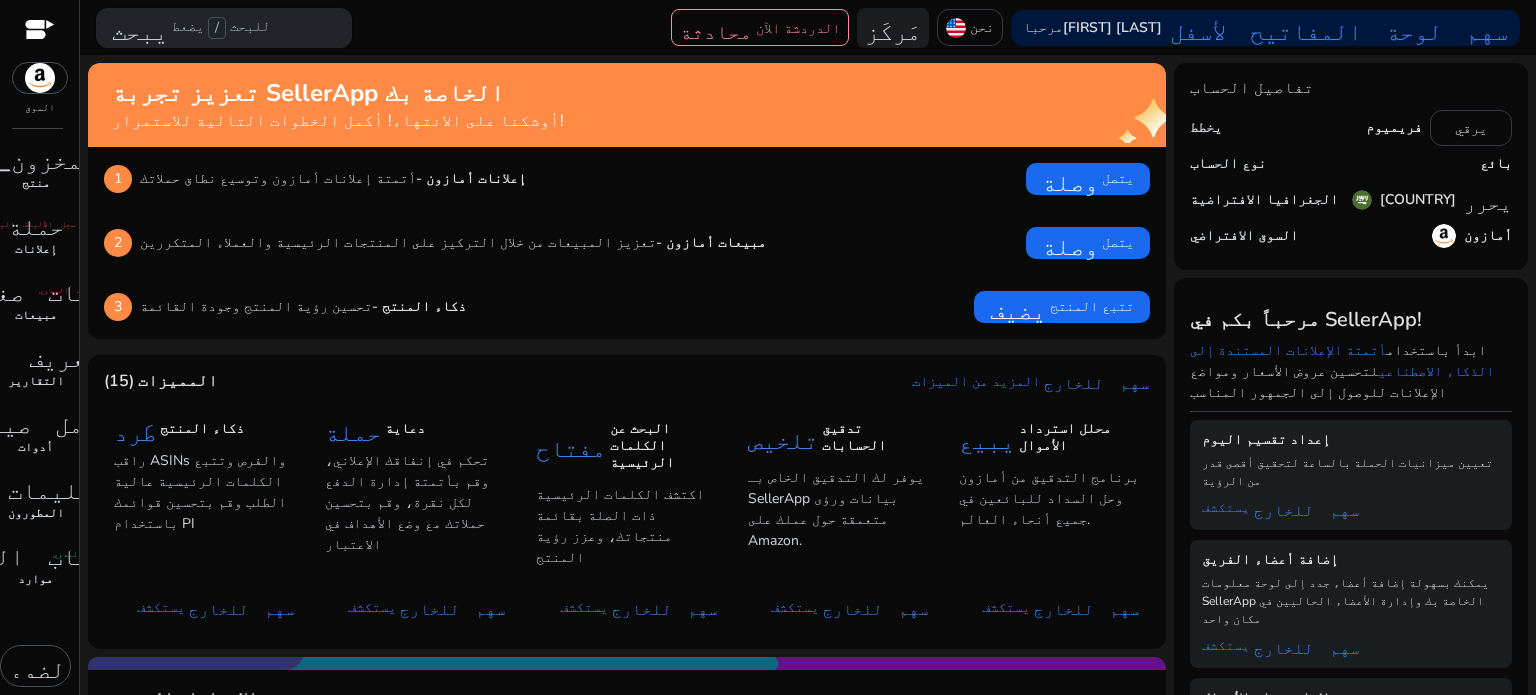 click on "/" at bounding box center [217, 28] 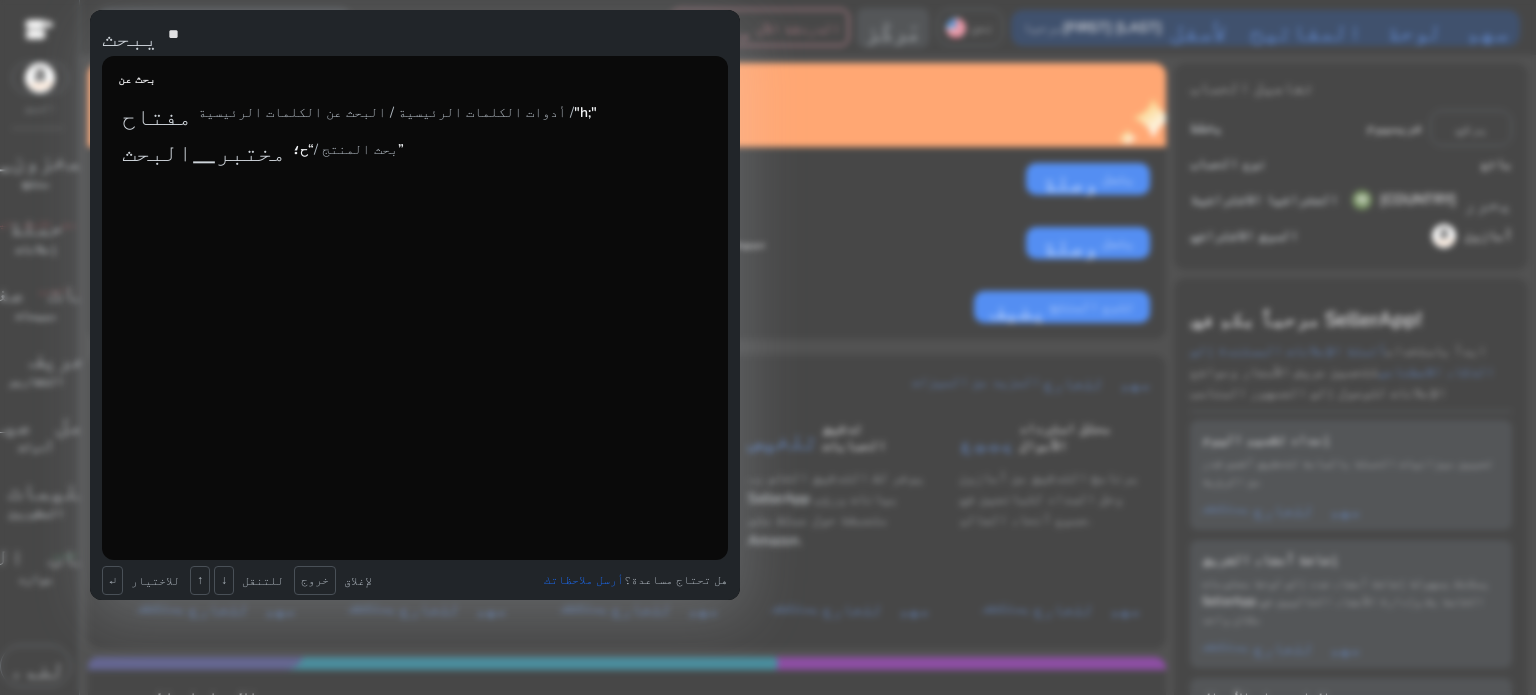 type on "*" 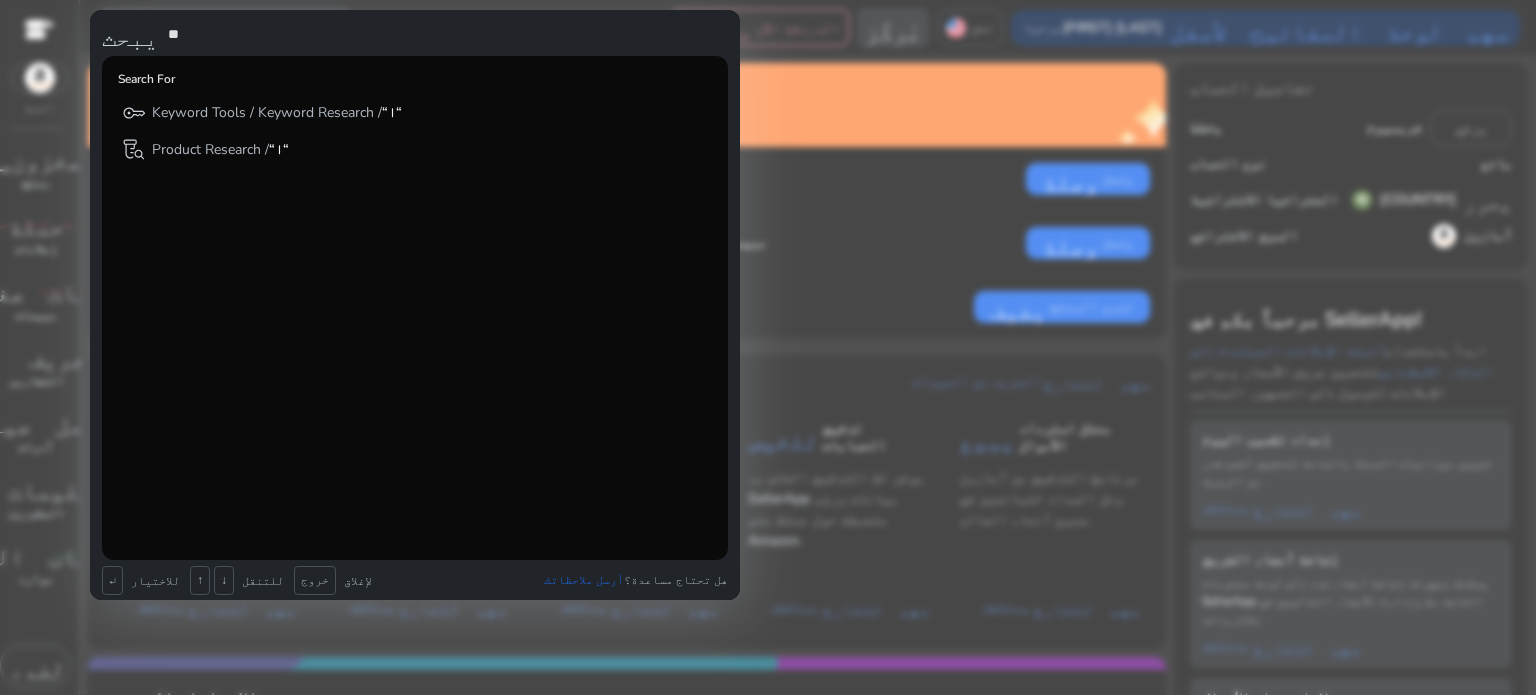 type on "*" 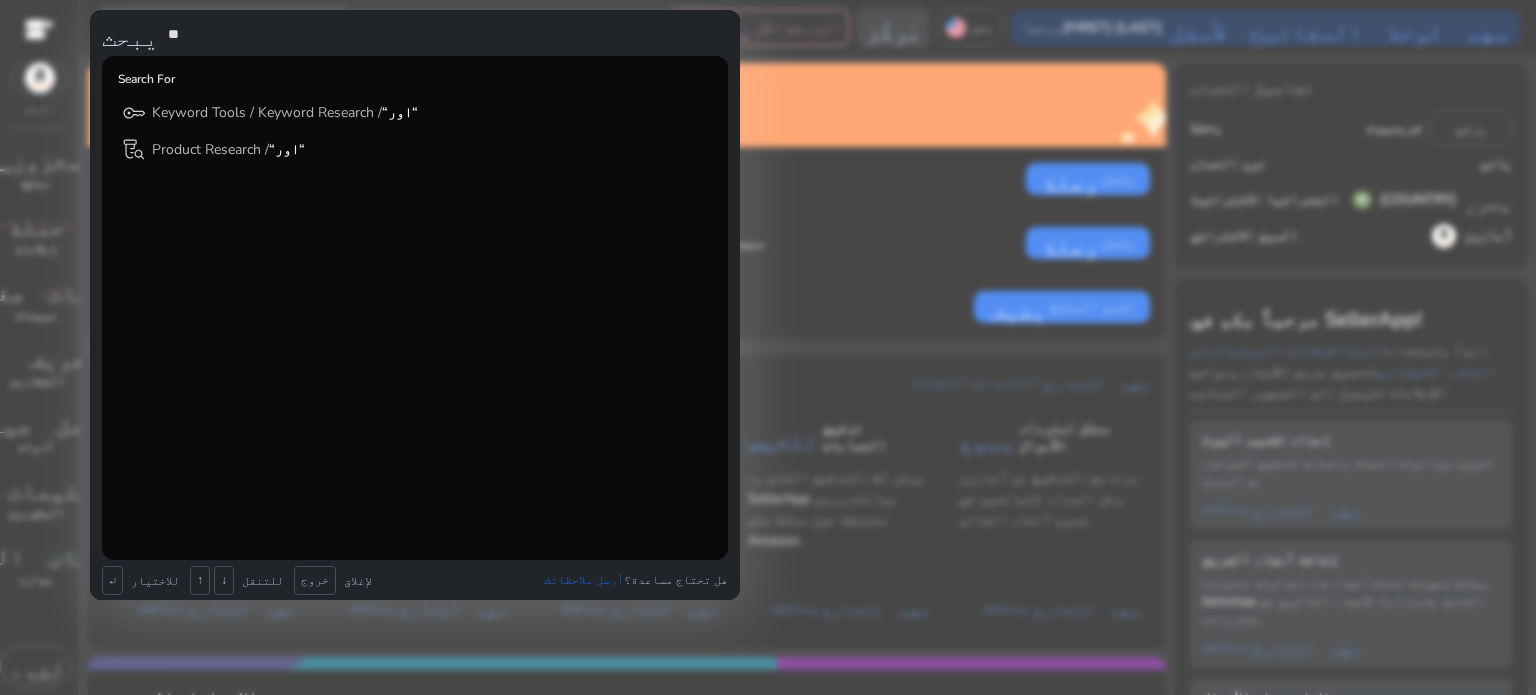 type on "*" 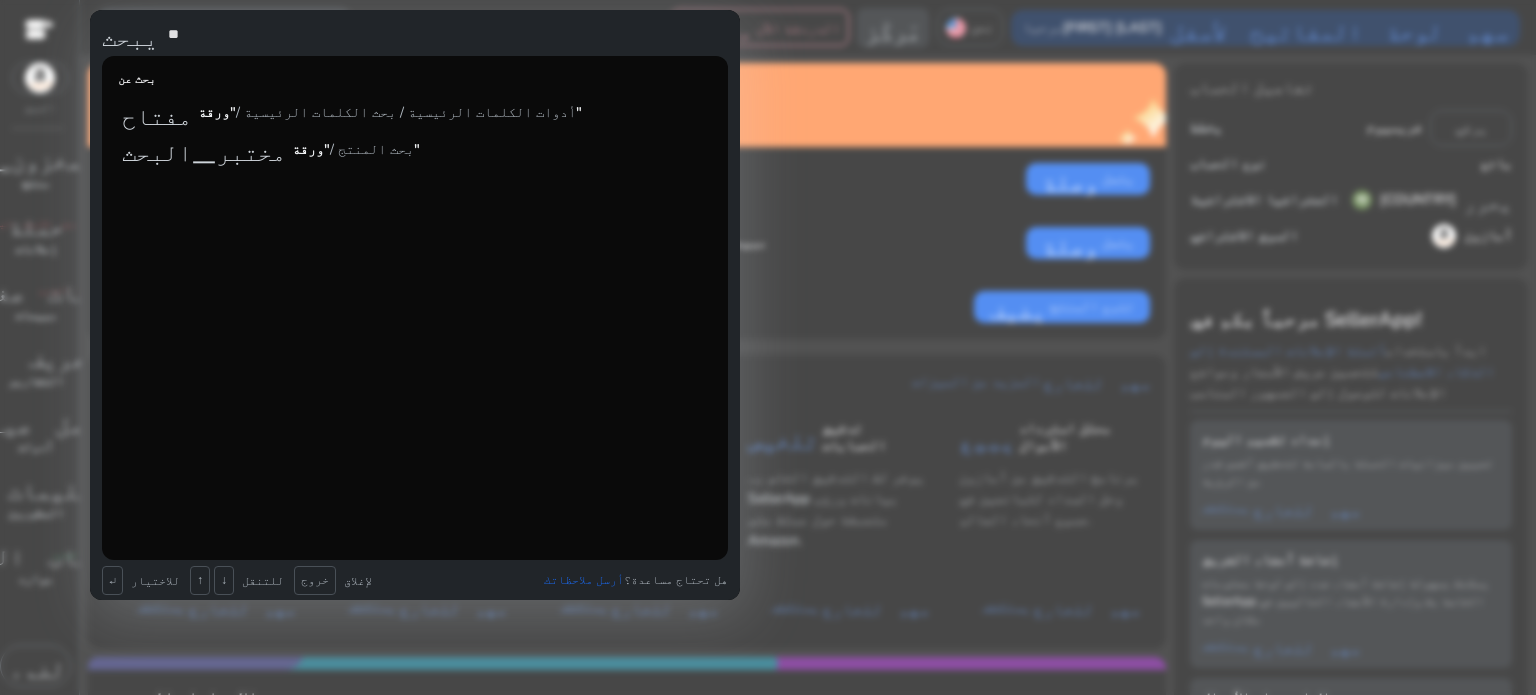 type on "*" 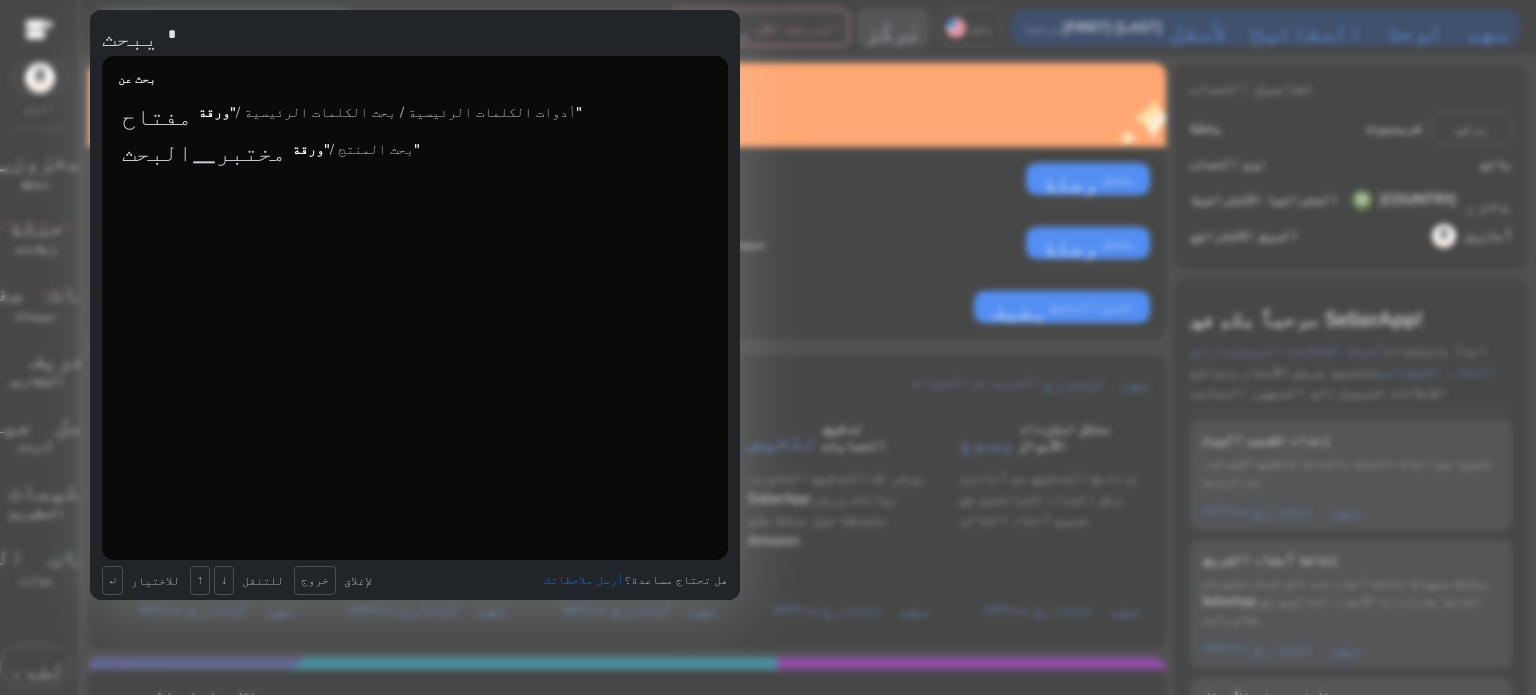 type 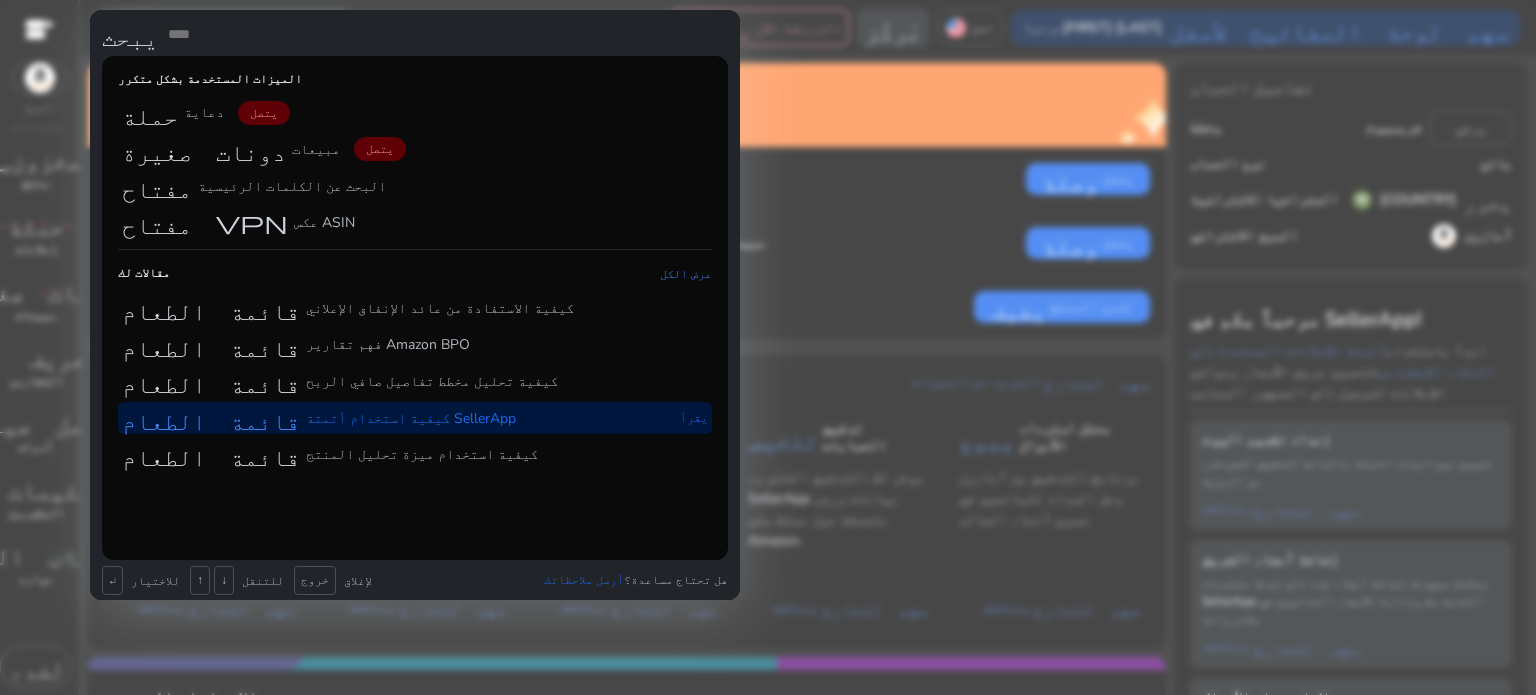 click on "قائمة الطعام كيفية استخدام أتمتة SellerApp يقرأ" at bounding box center [415, 418] 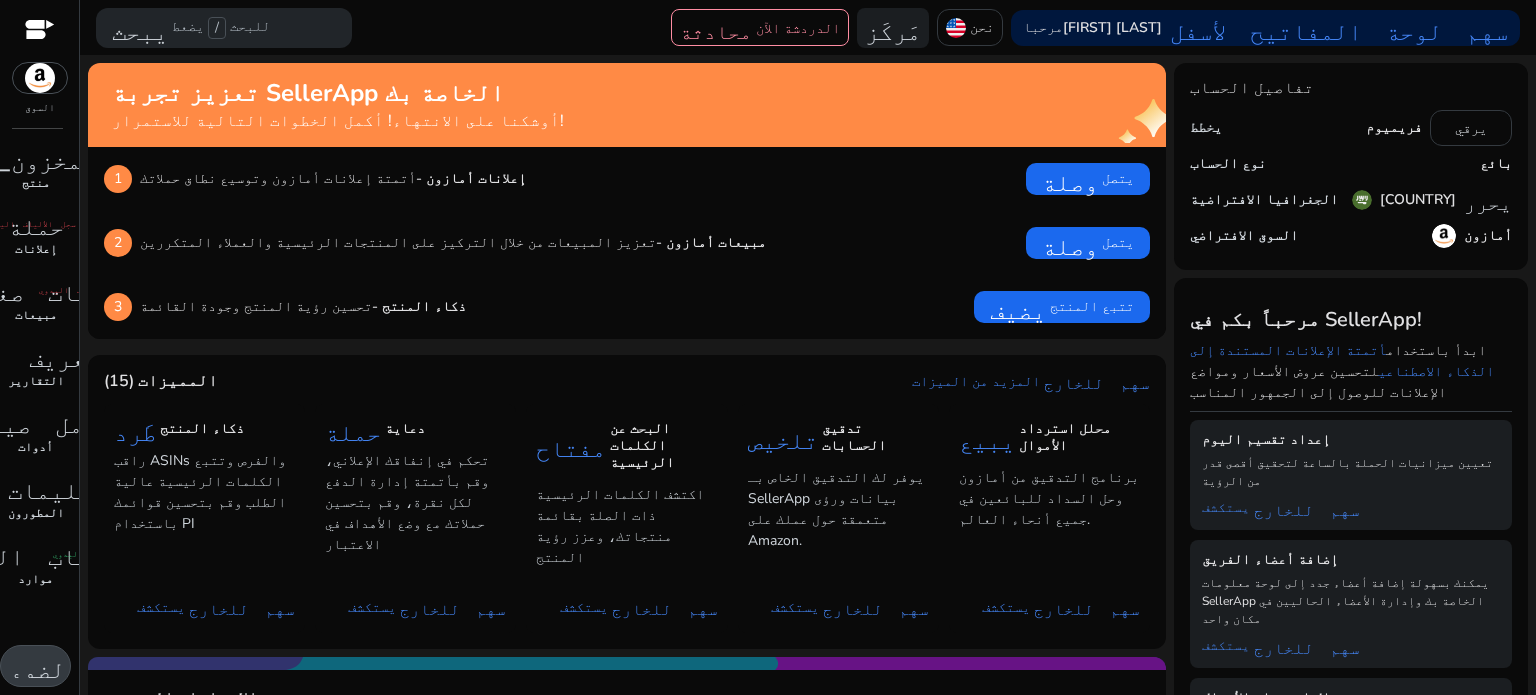 click on "وضع الضوء" at bounding box center [77, 666] 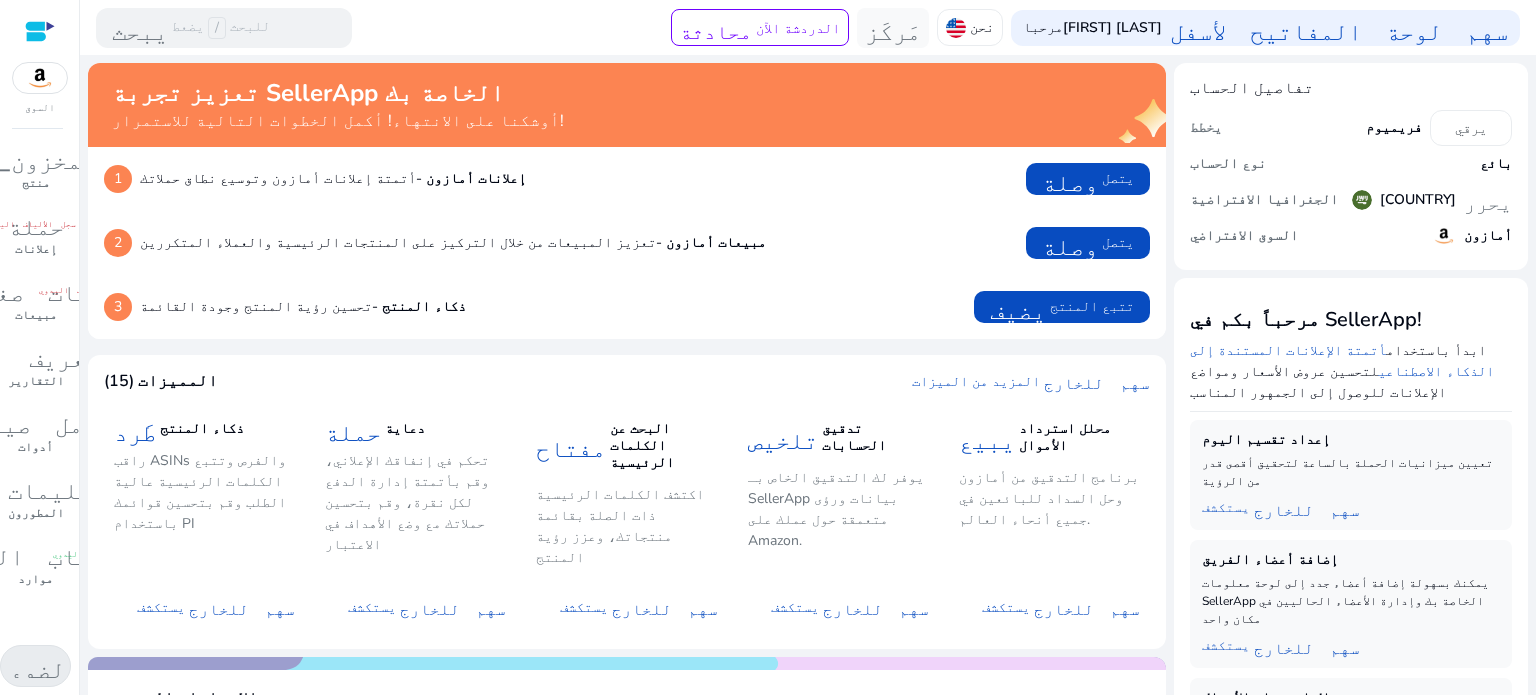 click on "وضع الضوء" at bounding box center (77, 666) 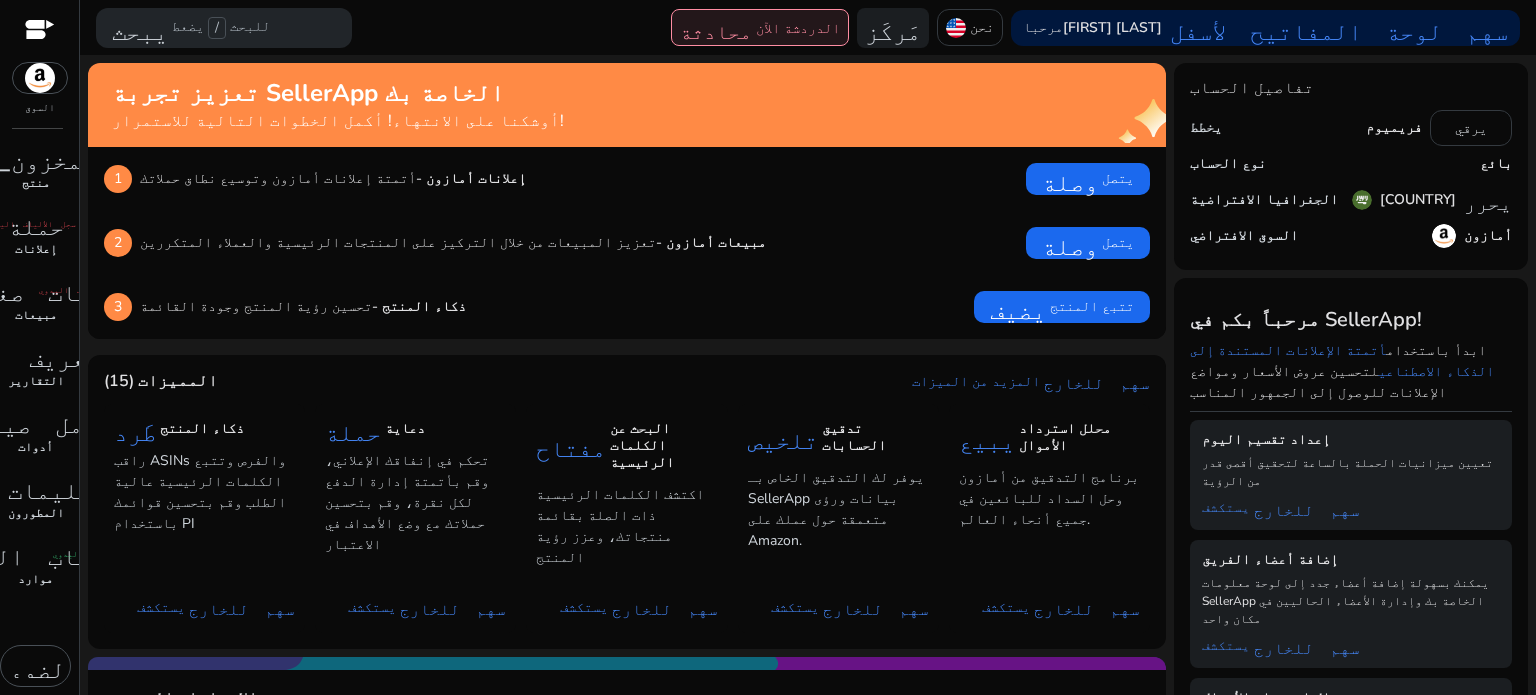 click on "محادثة" at bounding box center [716, 29] 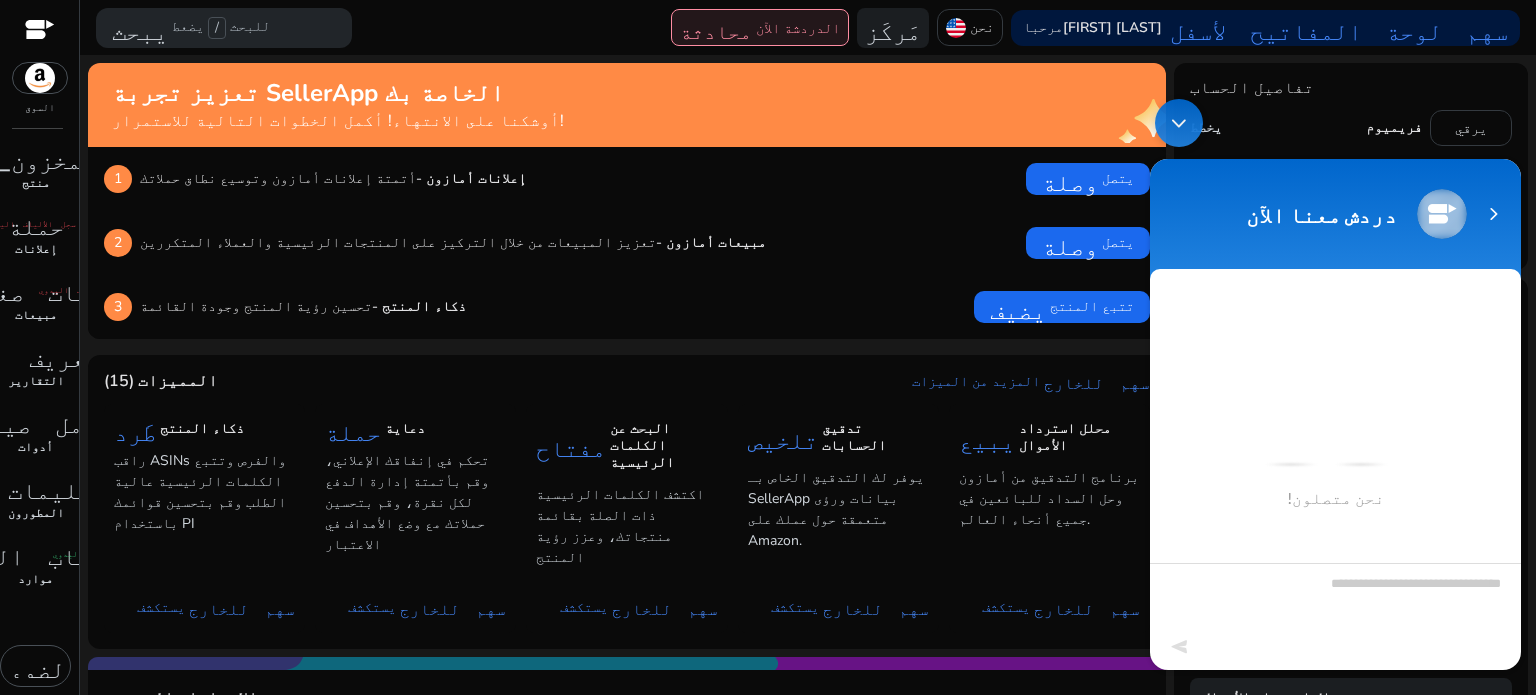 scroll, scrollTop: 0, scrollLeft: 0, axis: both 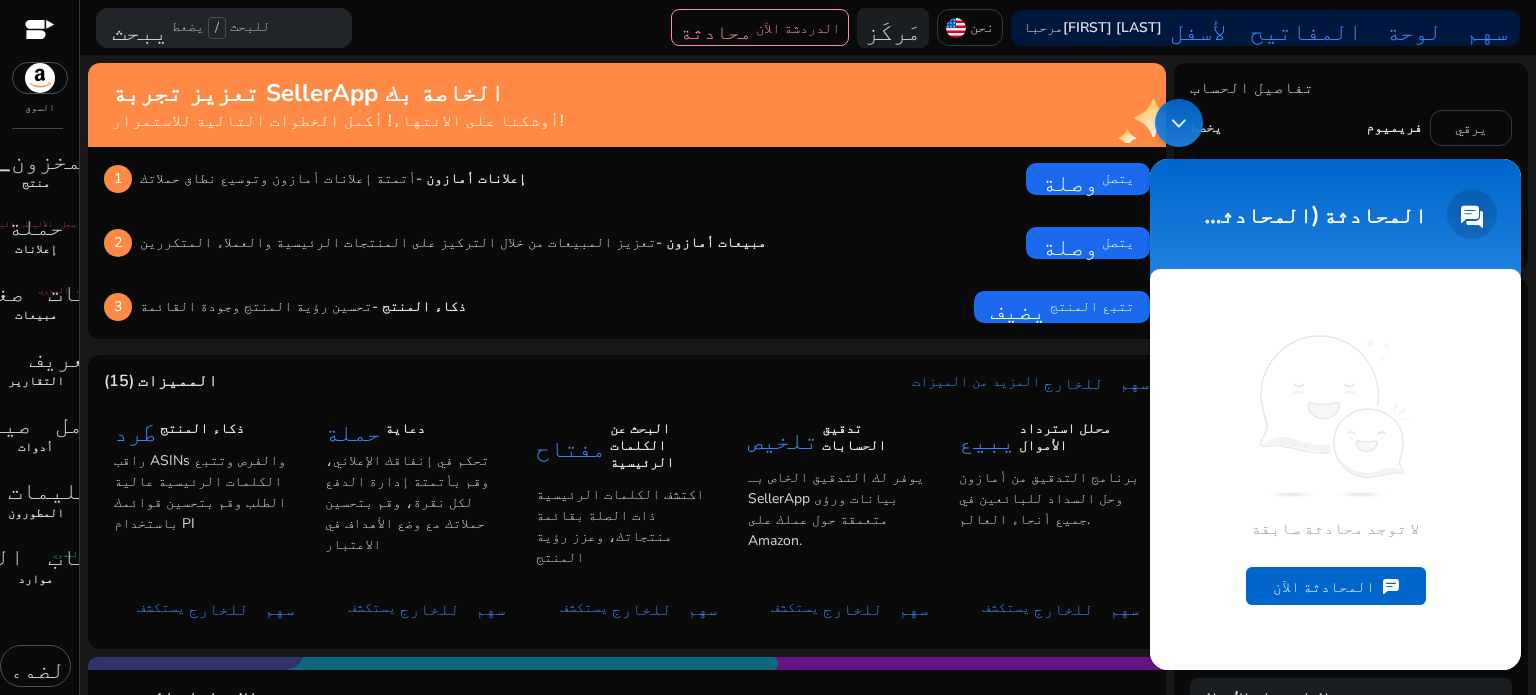click on "المحادثة الآن" at bounding box center [1336, 586] 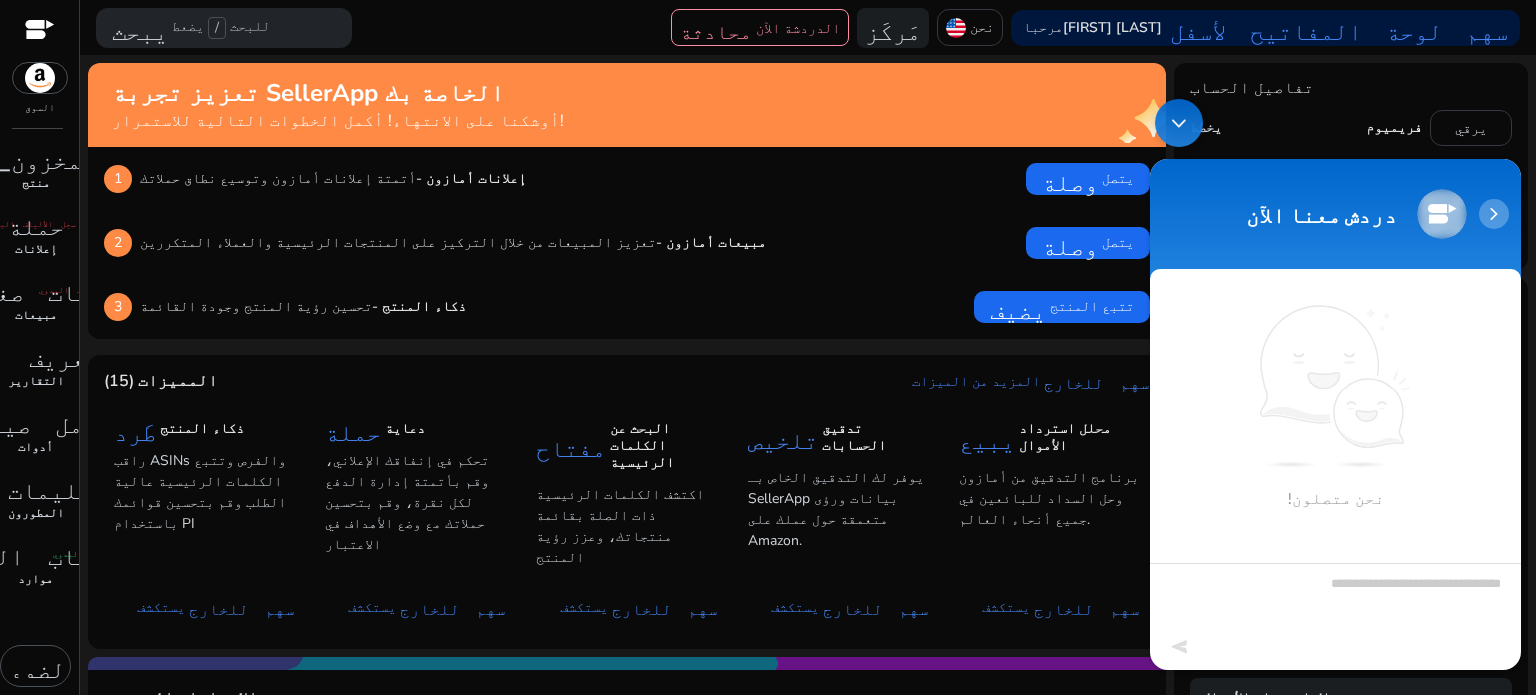 click at bounding box center (1494, 214) 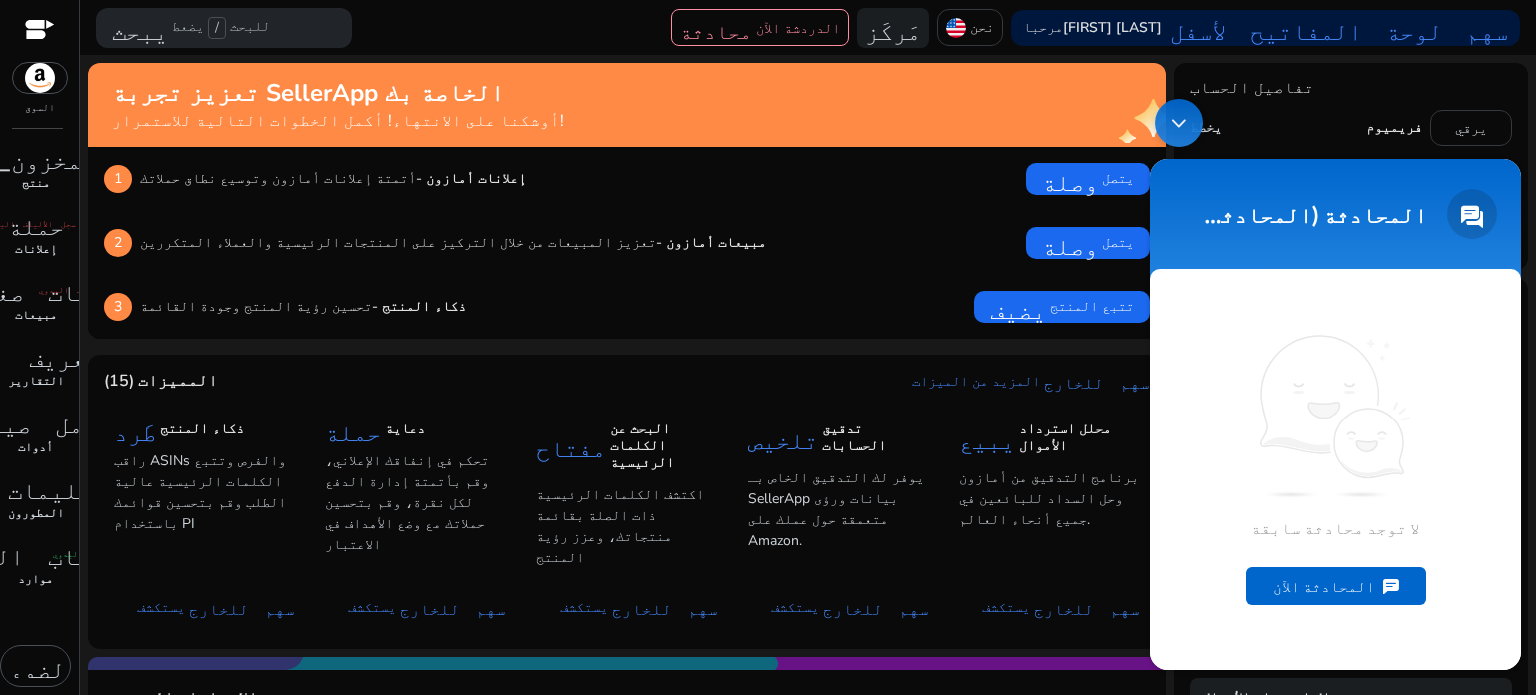 click on "2 مبيعات أمازون -  تعزيز المبيعات من خلال التركيز على المنتجات الرئيسية والعملاء المتكررين وصلة يتصل" 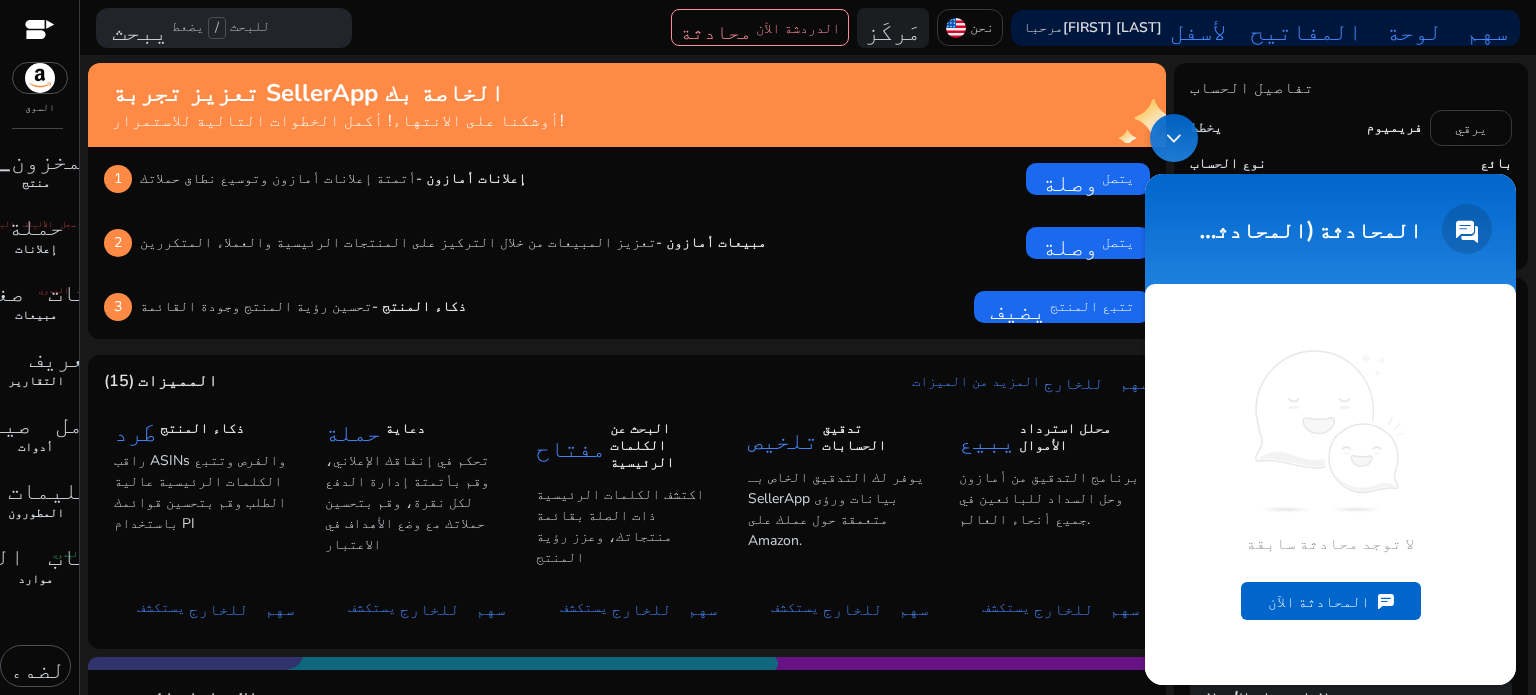 drag, startPoint x: 1365, startPoint y: 202, endPoint x: 1359, endPoint y: 442, distance: 240.07498 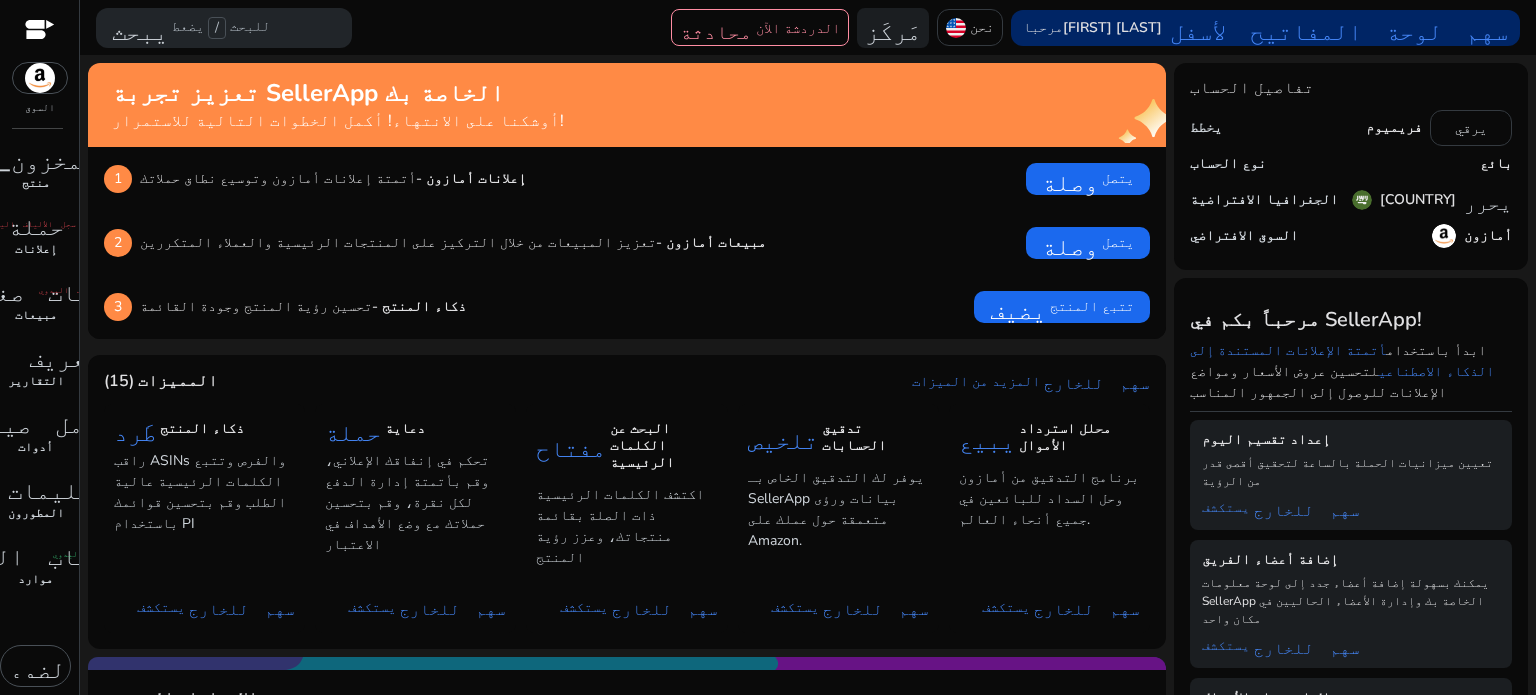 click on "سهم لوحة المفاتيح لأسفل" at bounding box center [1339, 28] 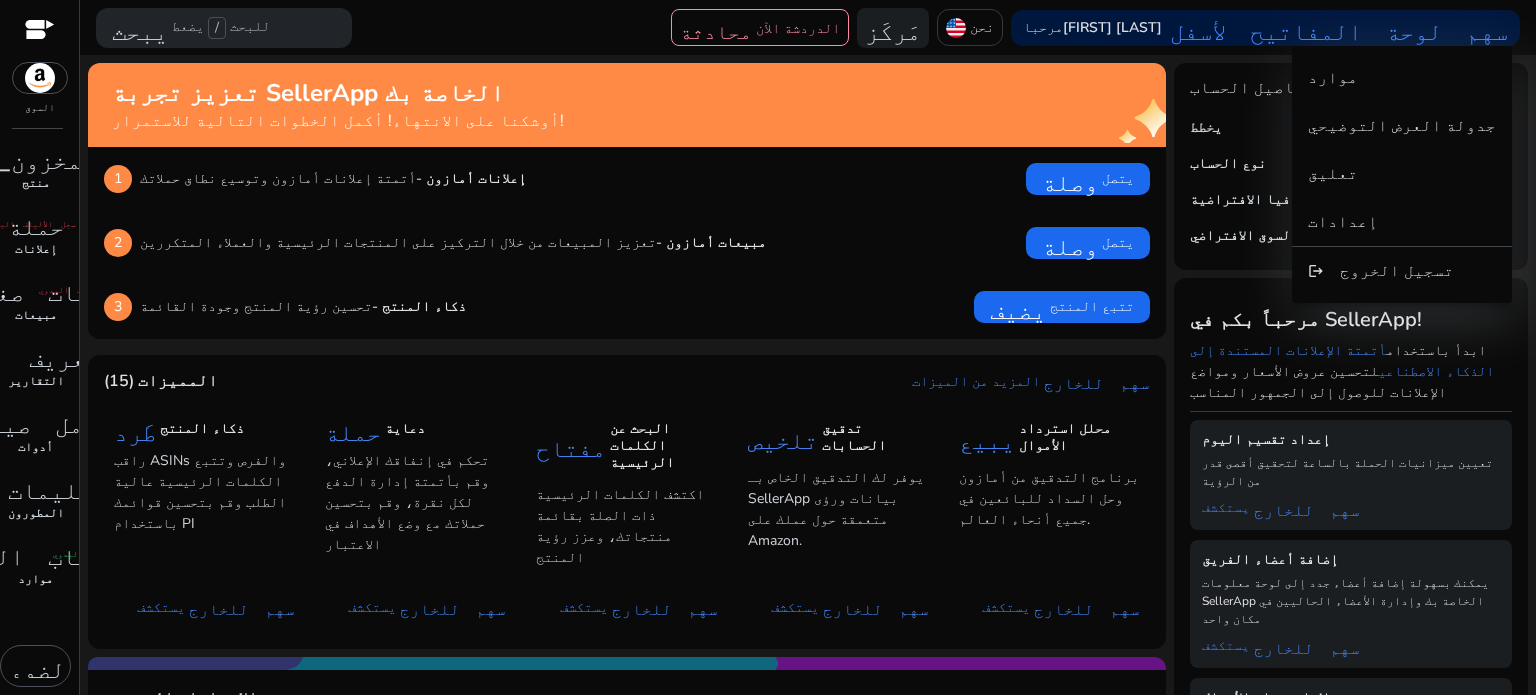 click at bounding box center (768, 347) 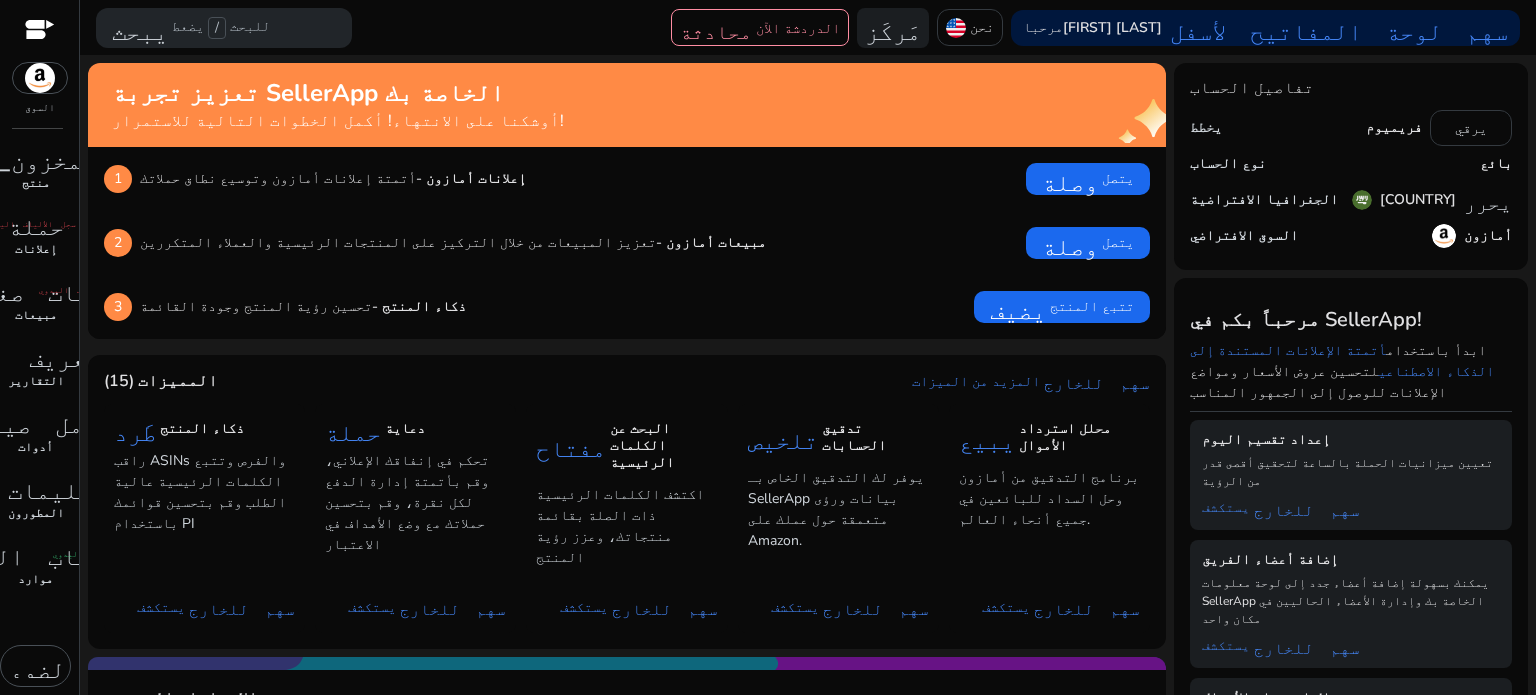 click on "سهم لوحة المفاتيح لأسفل" at bounding box center [1339, 28] 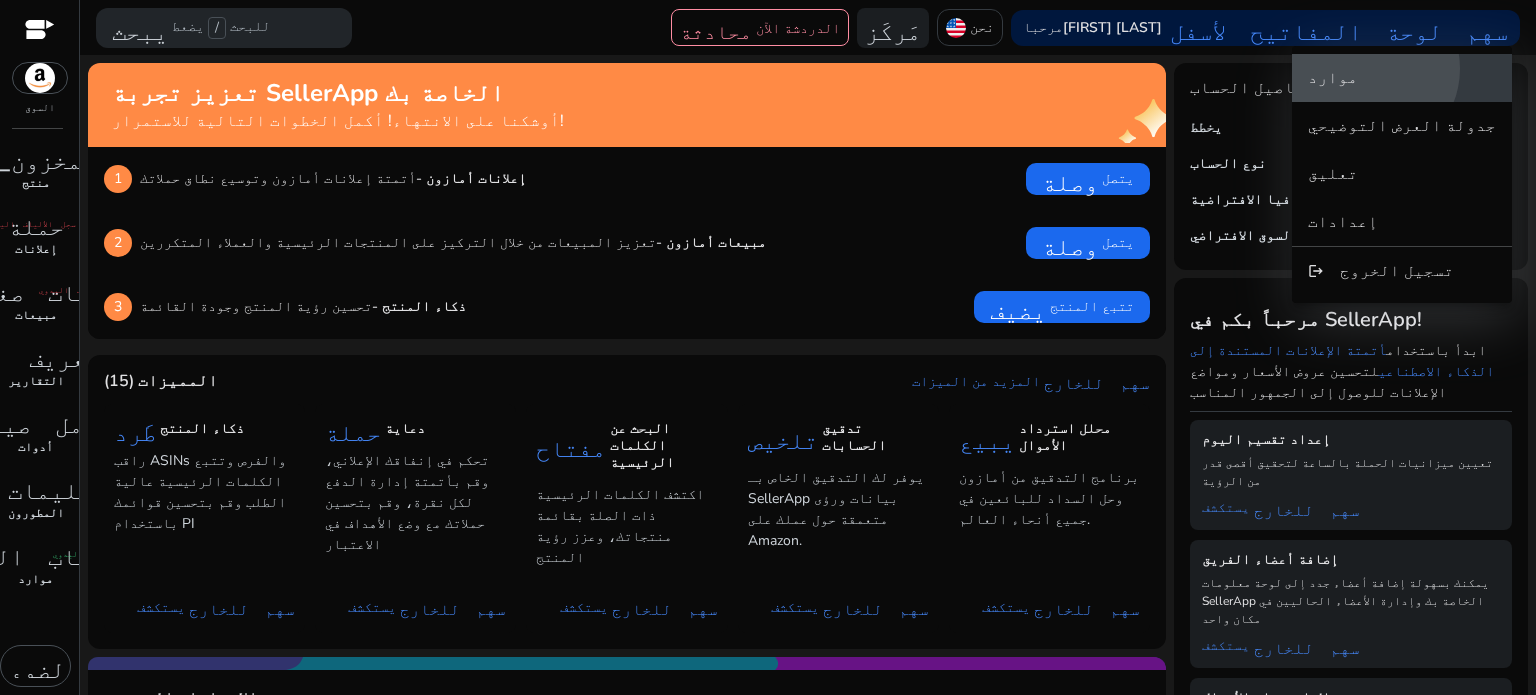 click on "موارد" at bounding box center (1402, 78) 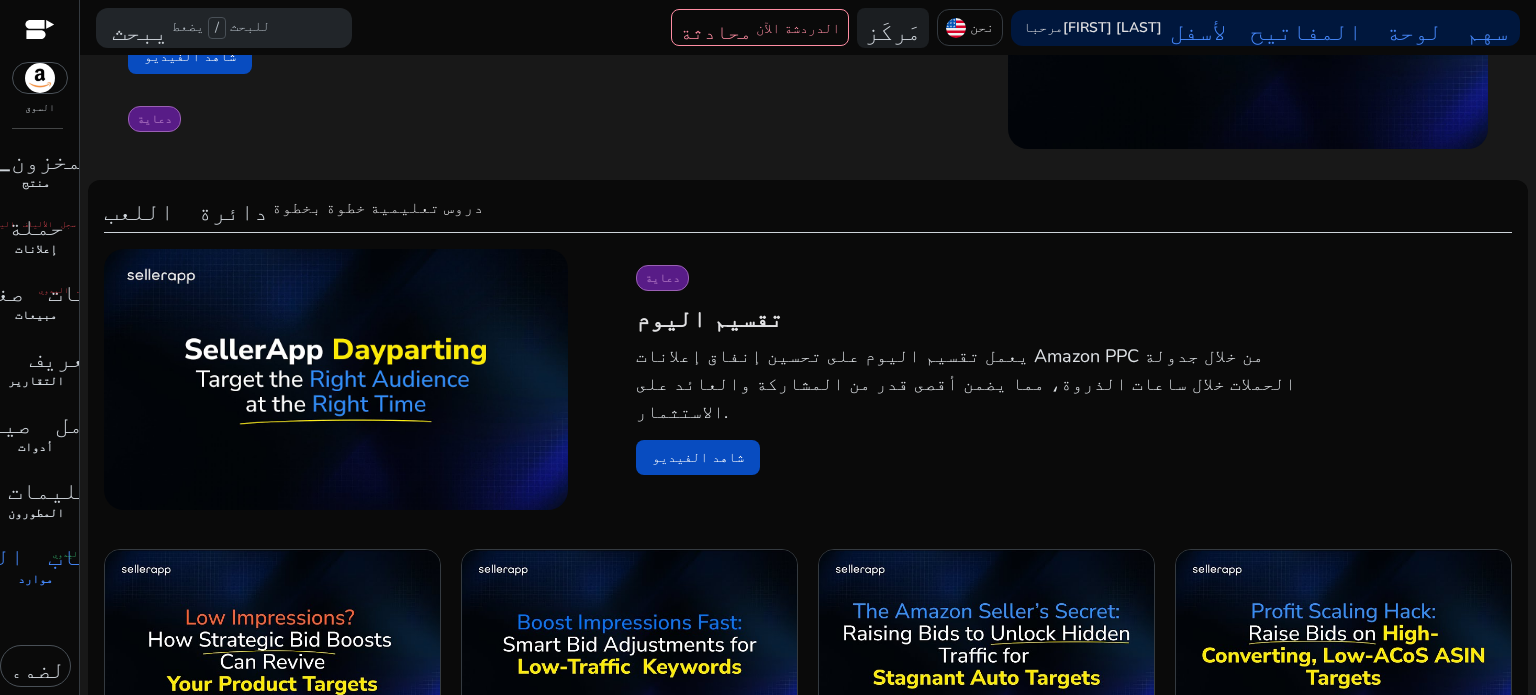 scroll, scrollTop: 200, scrollLeft: 0, axis: vertical 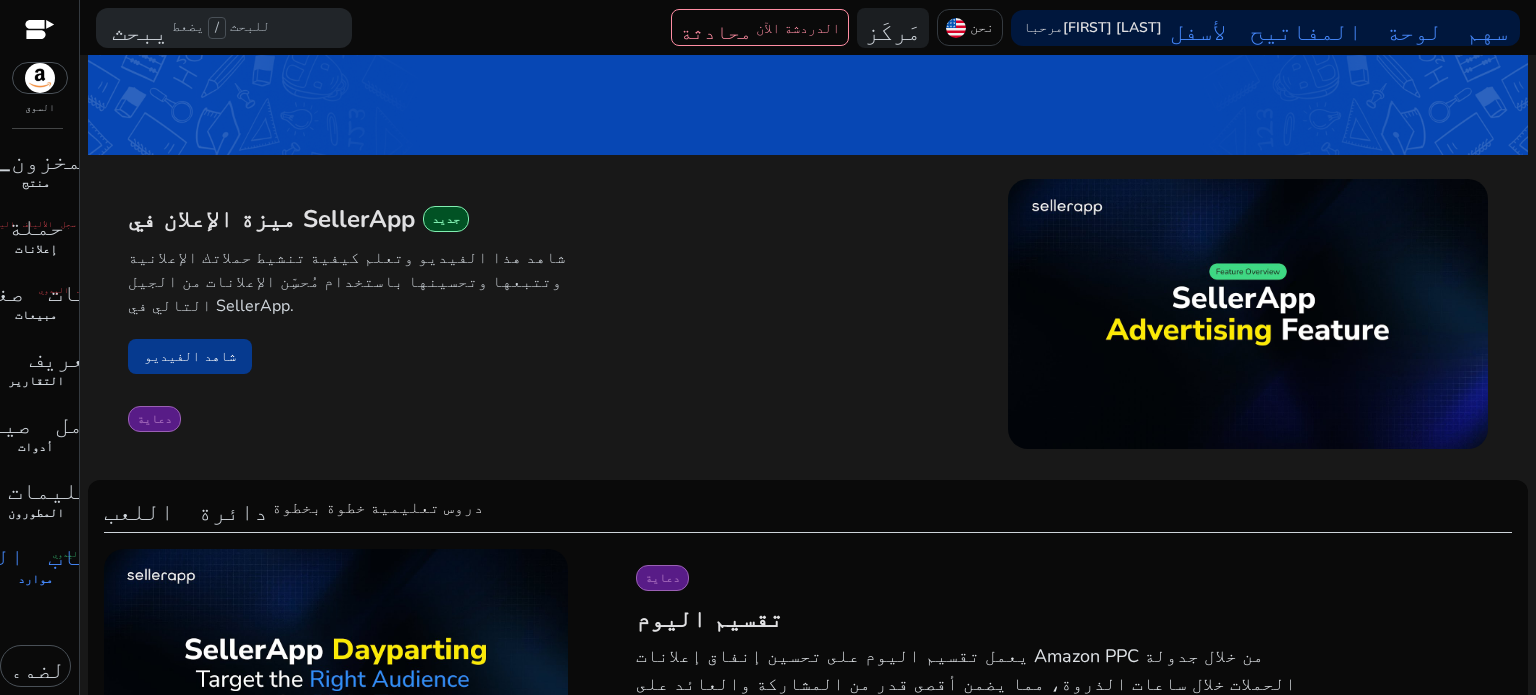 click on "شاهد الفيديو" 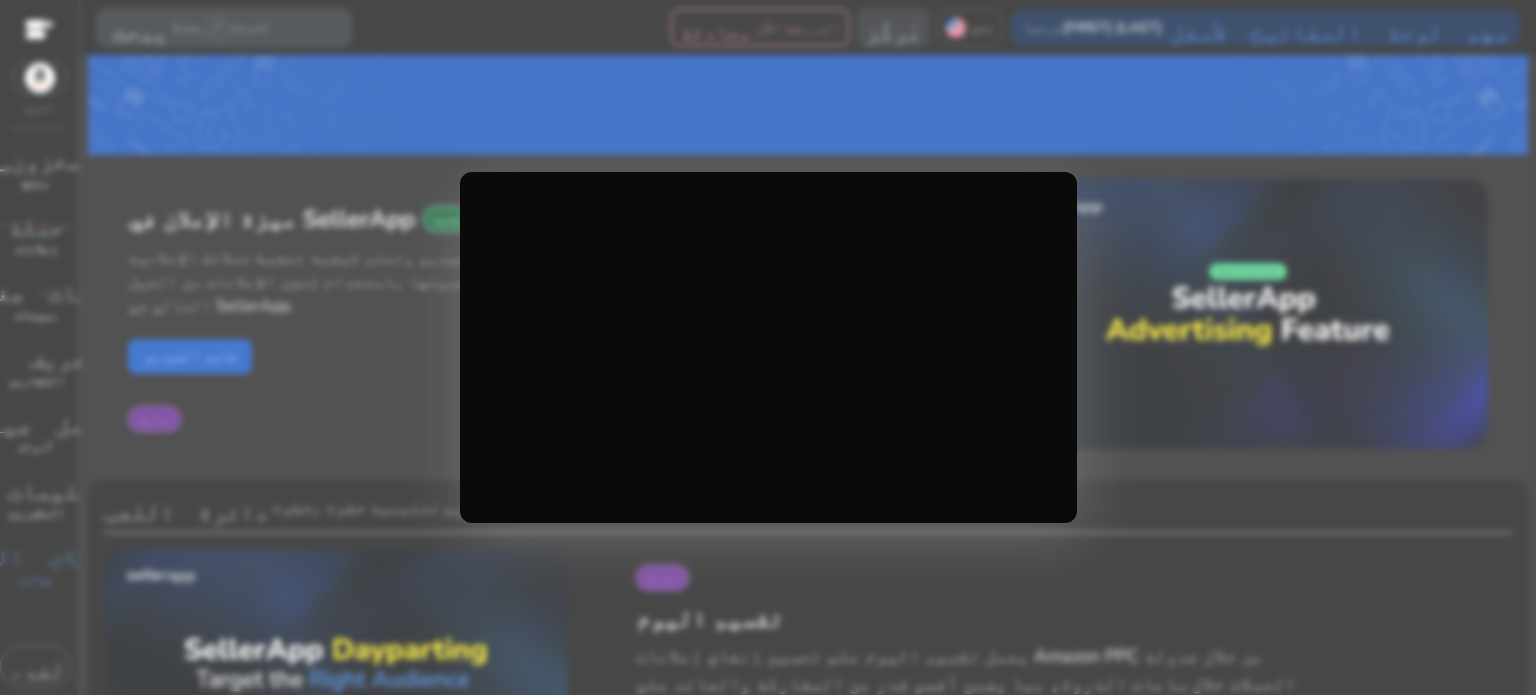 click at bounding box center [768, 347] 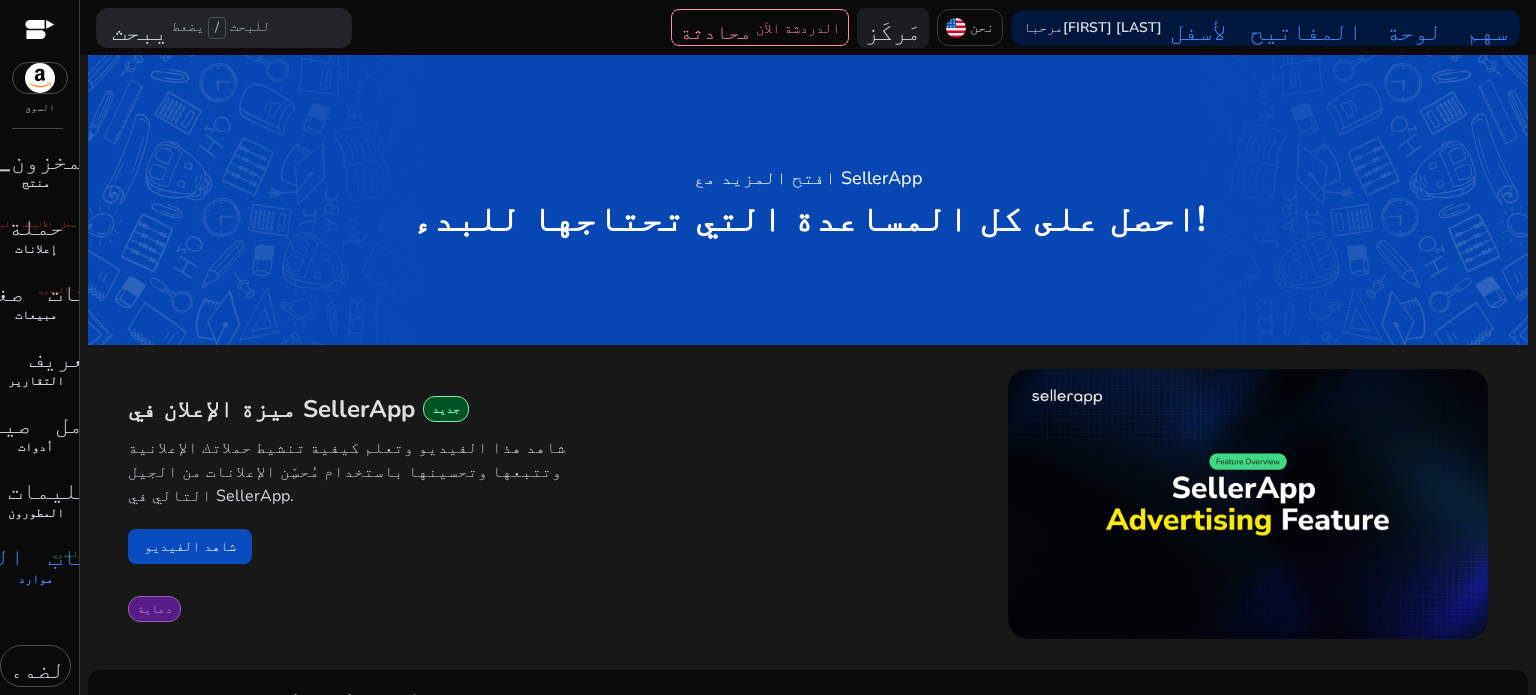 scroll, scrollTop: 0, scrollLeft: 0, axis: both 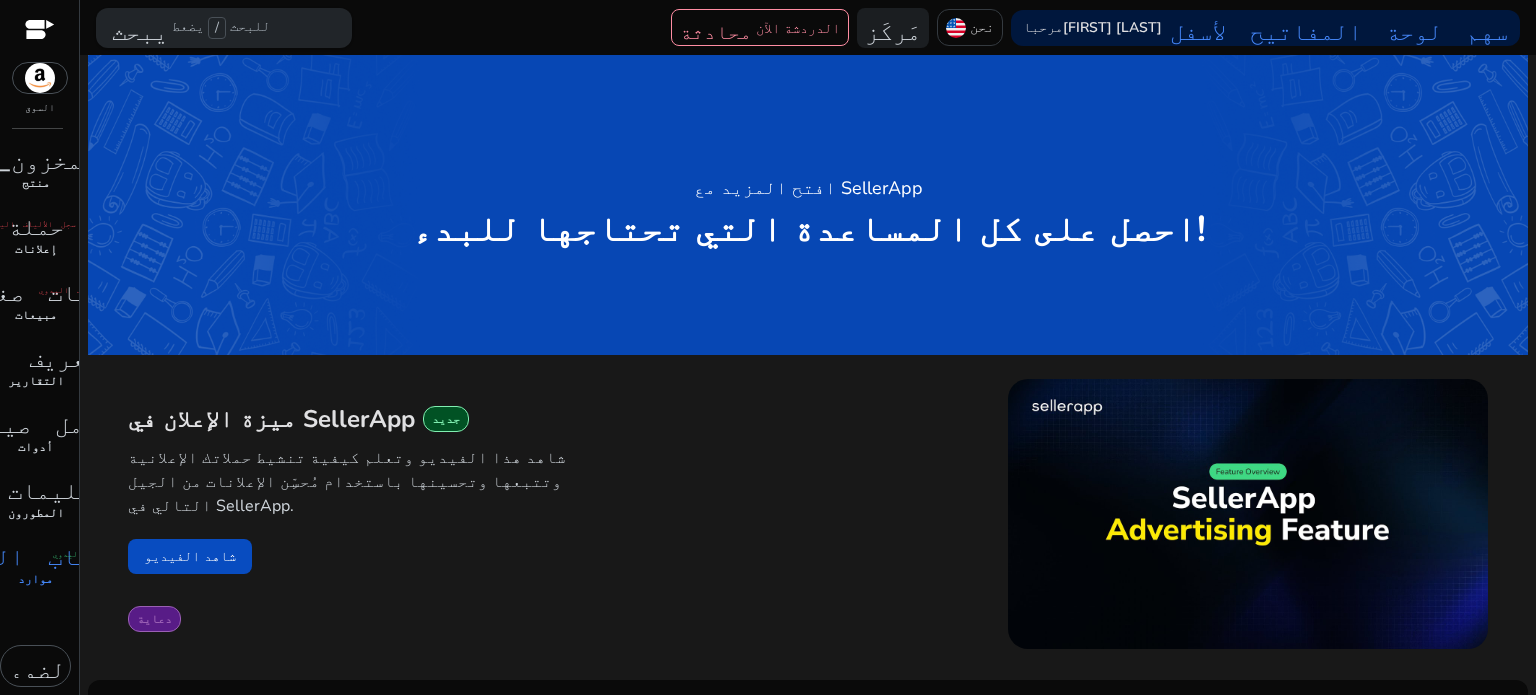 click on "يضعط" at bounding box center (188, 26) 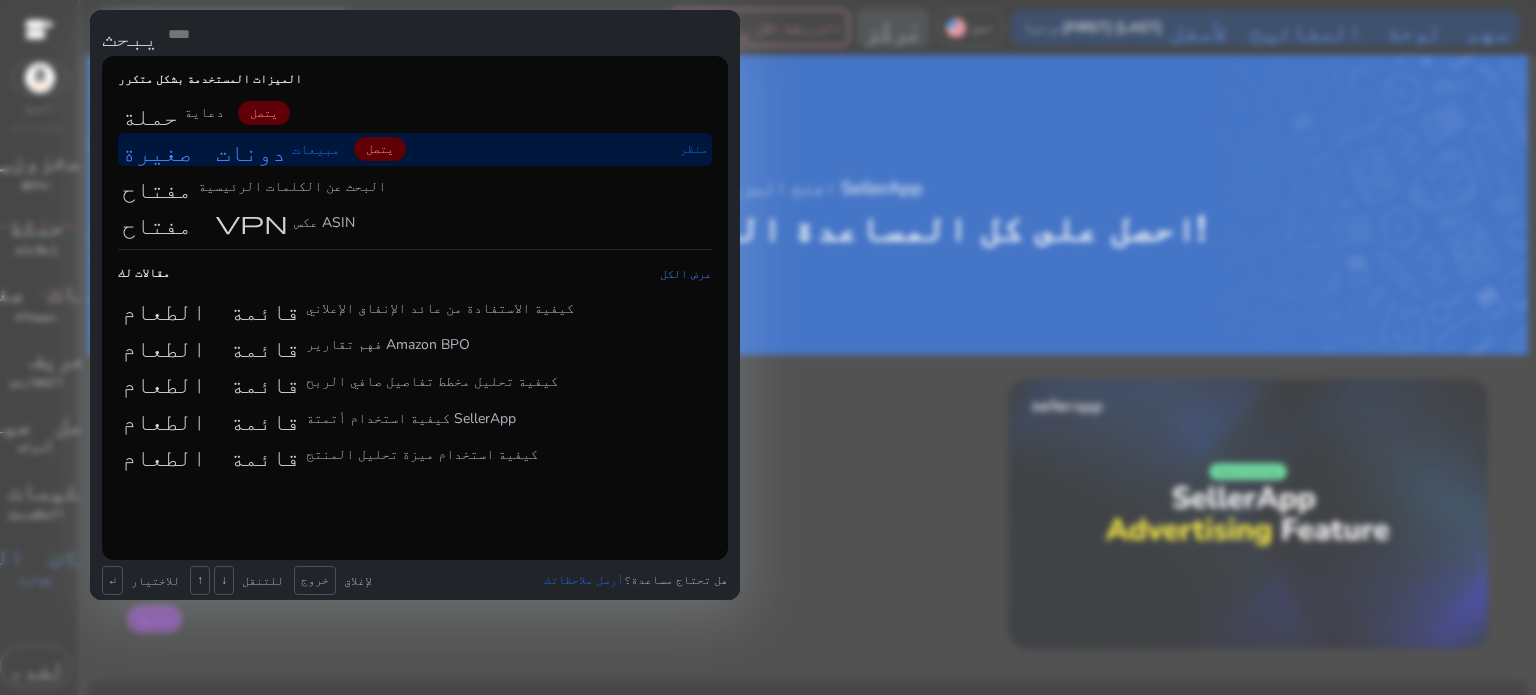 click on "دونات صغيرة" at bounding box center (204, 149) 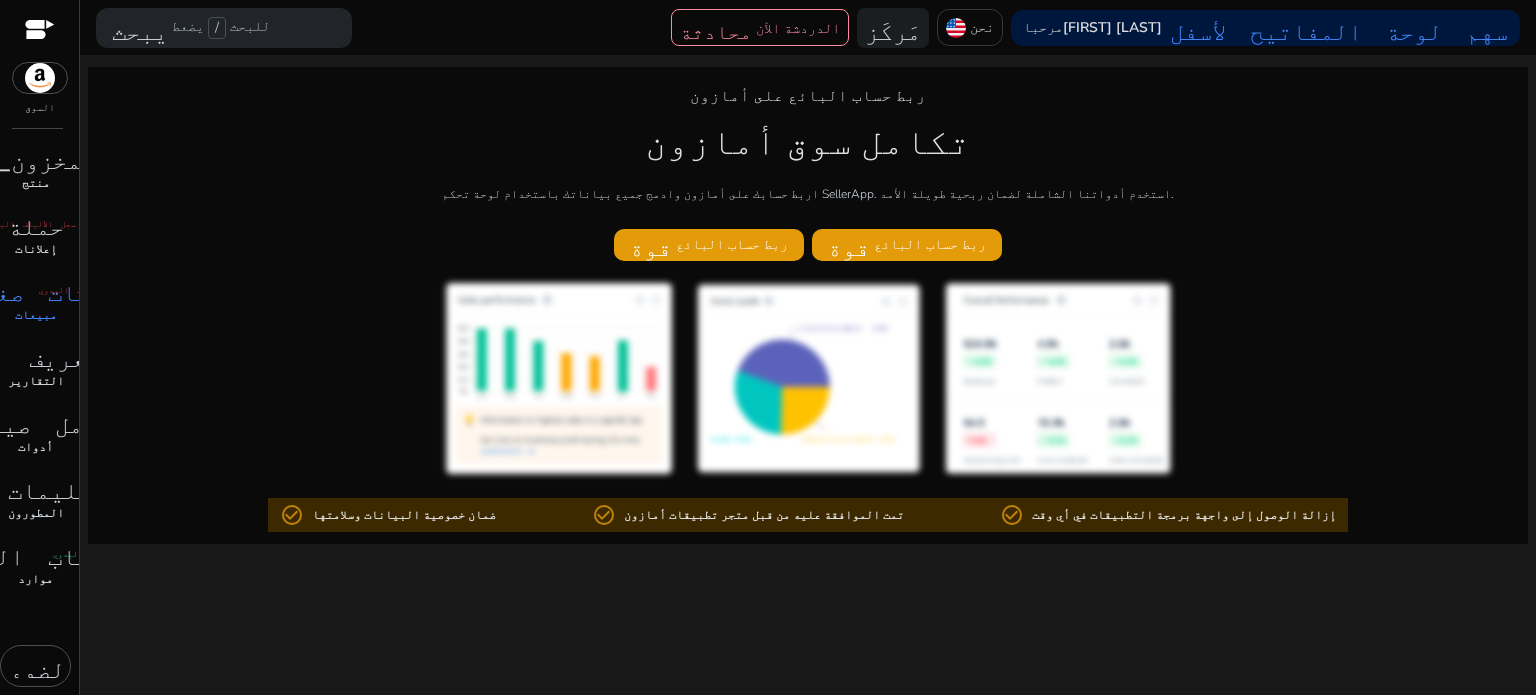 click at bounding box center [40, 31] 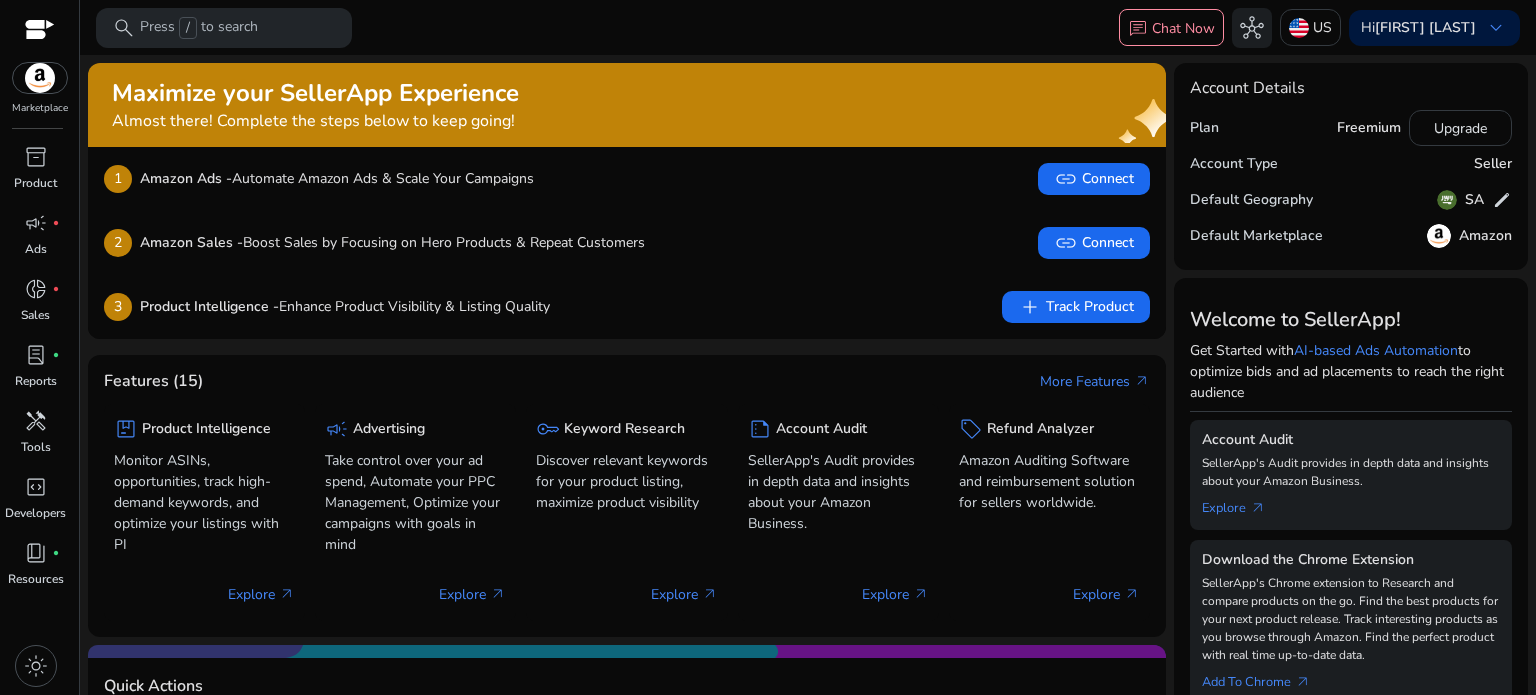 click on "search Press / to search chat Chat Now hub [COUNTRY] Hi [FIRST] [LAST] keyboard_arrow_down" at bounding box center [808, 27] 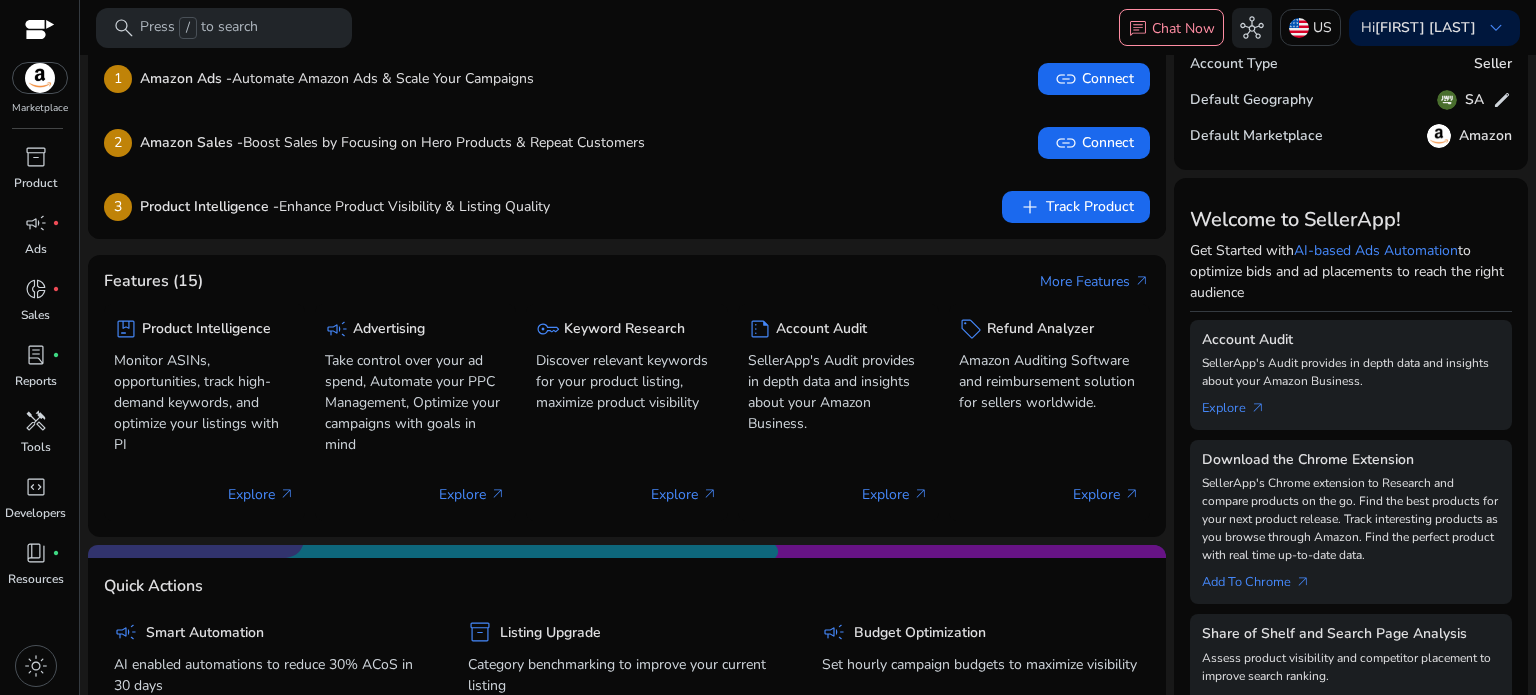 scroll, scrollTop: 0, scrollLeft: 0, axis: both 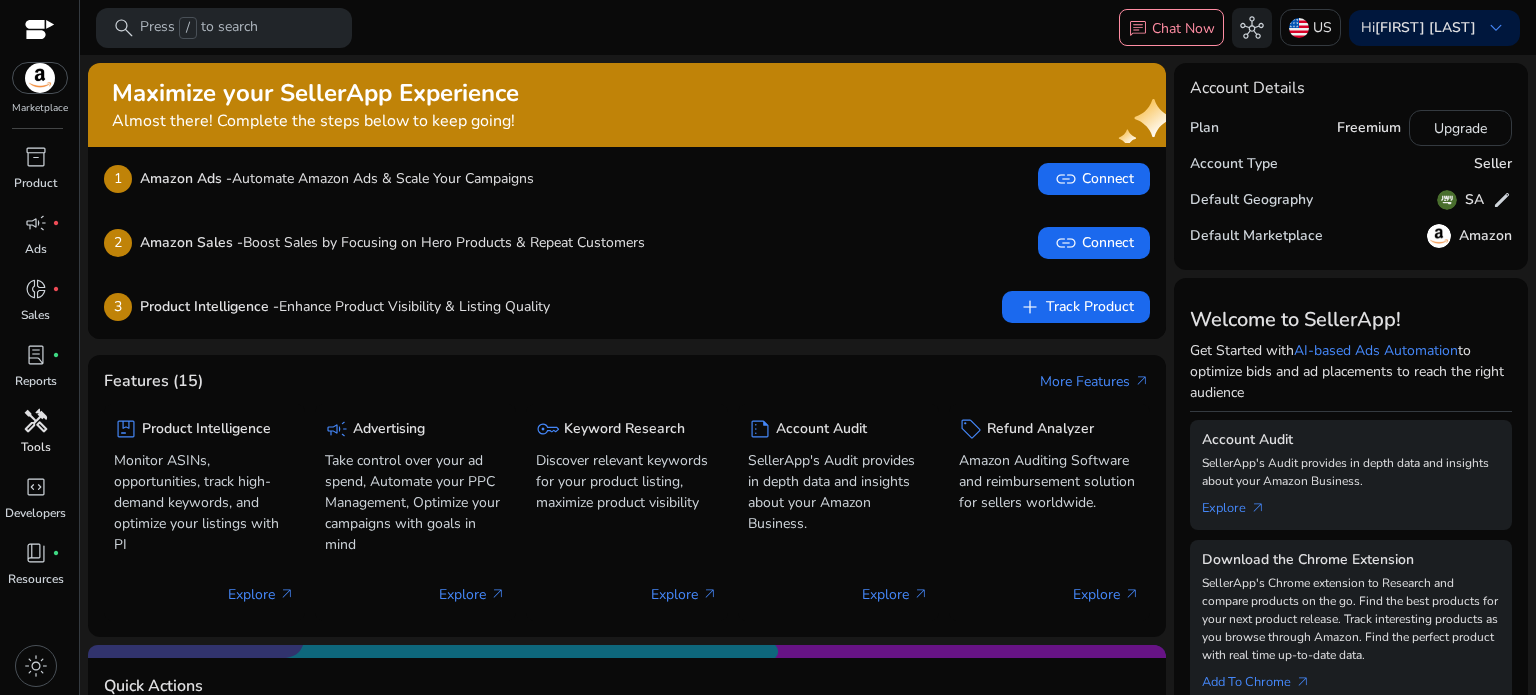 click on "handyman" at bounding box center (36, 421) 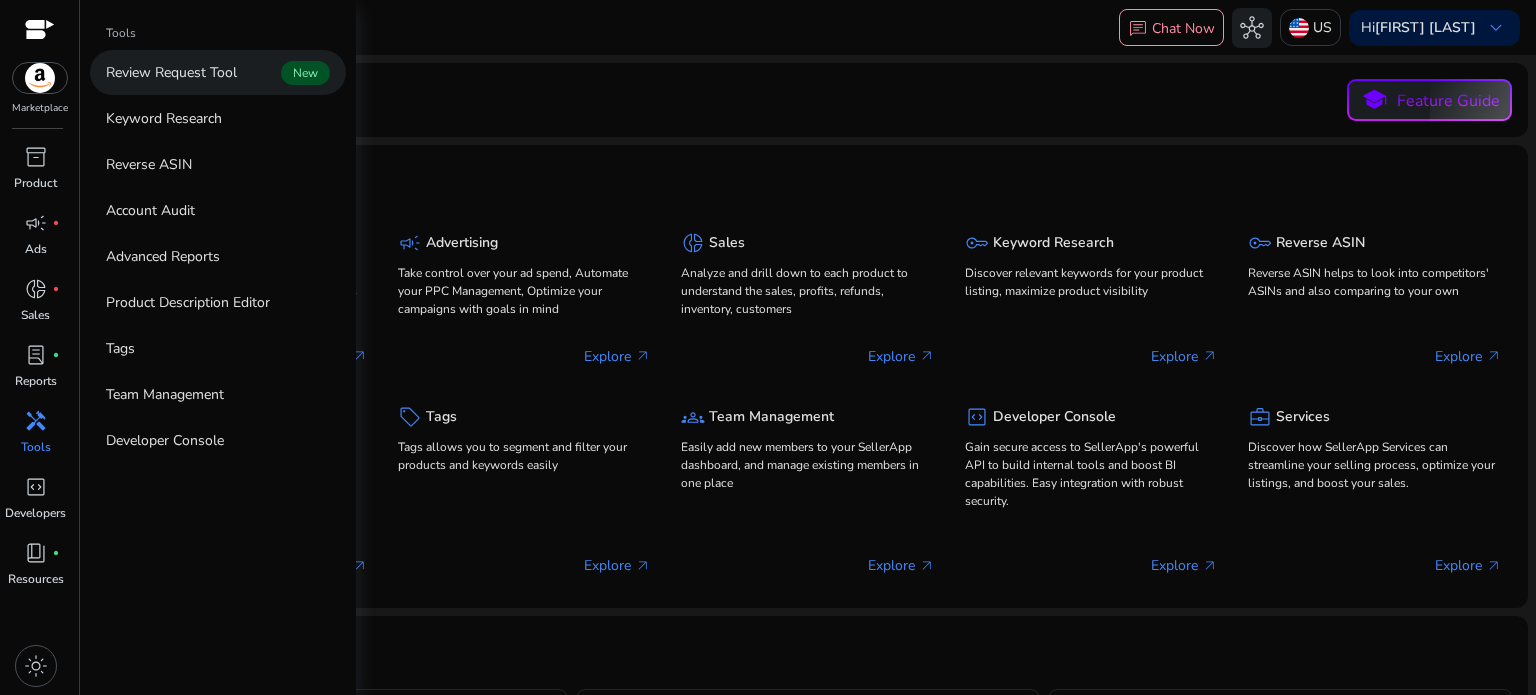 click on "Review Request Tool  New" at bounding box center [218, 72] 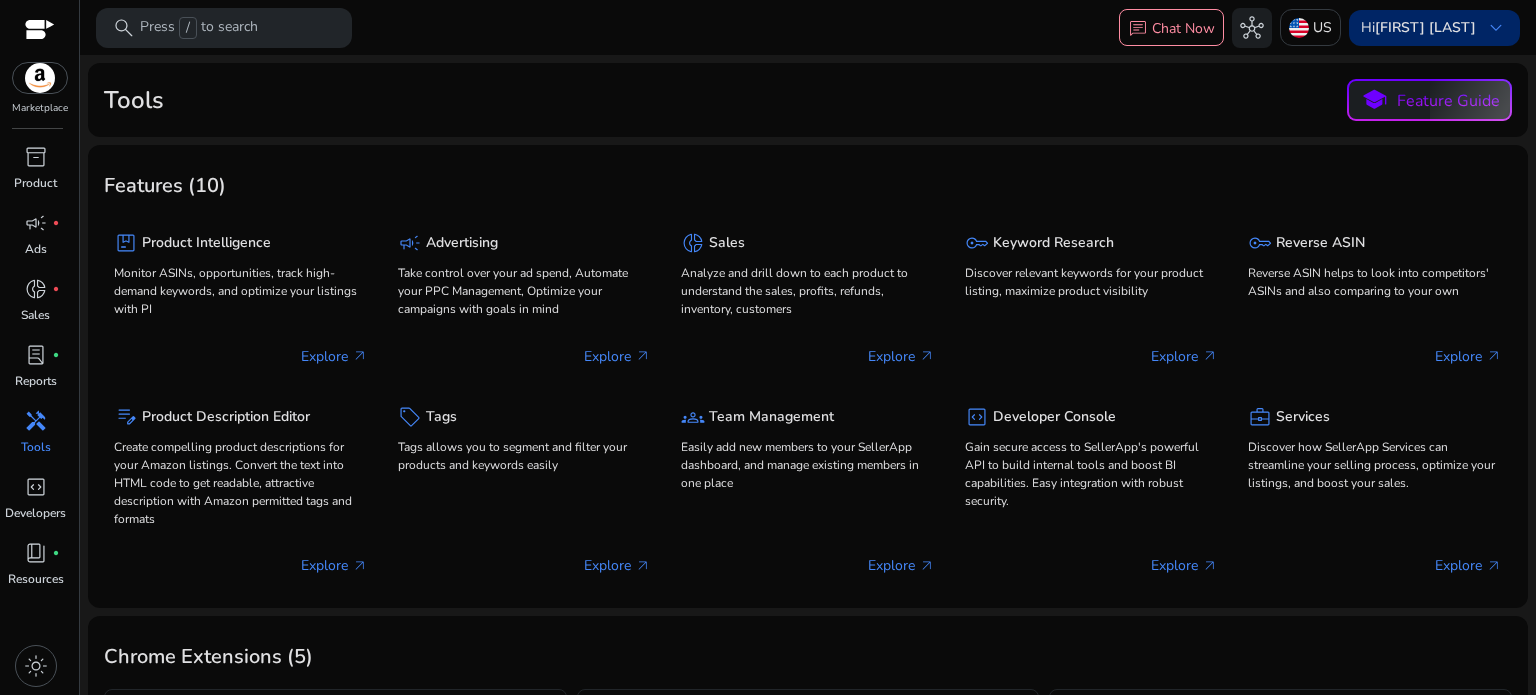 click on "[FIRST] [LAST]" at bounding box center (1425, 27) 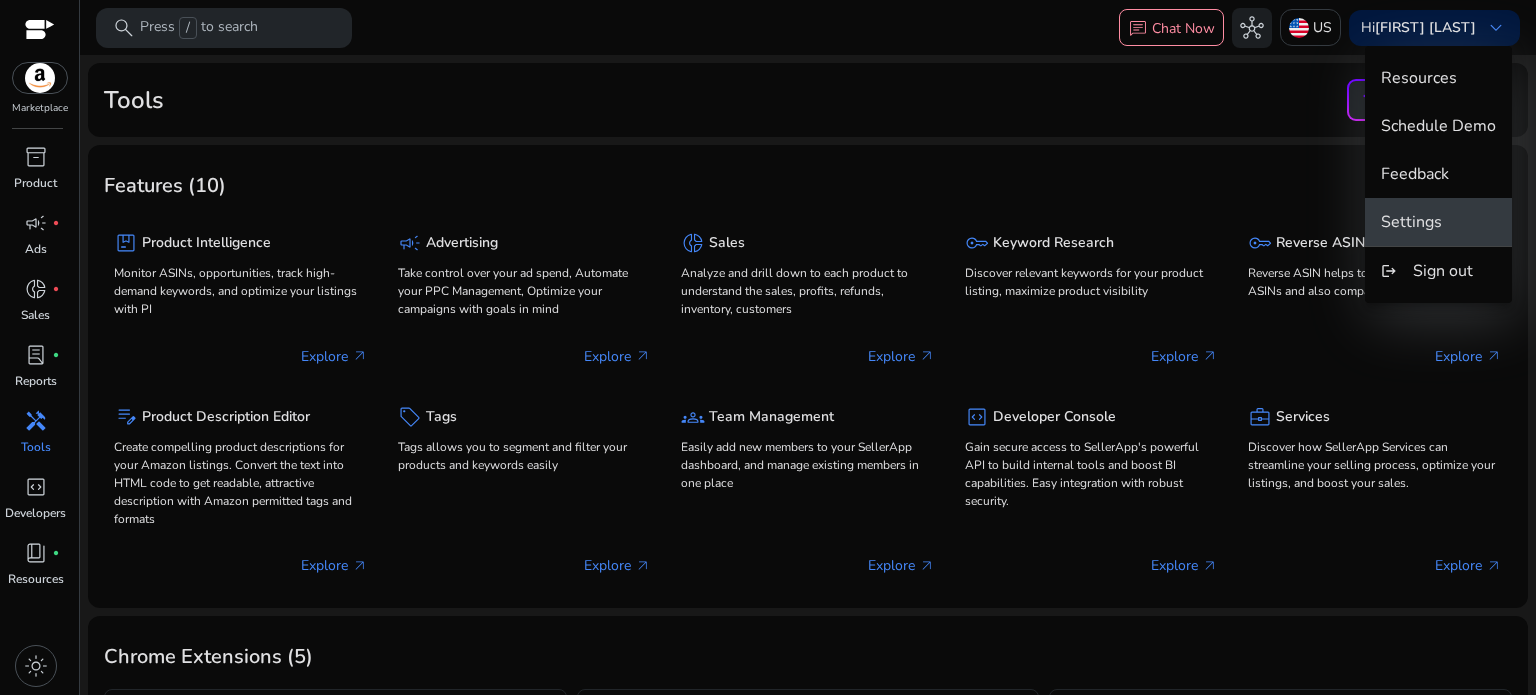 click on "Settings" at bounding box center [1411, 222] 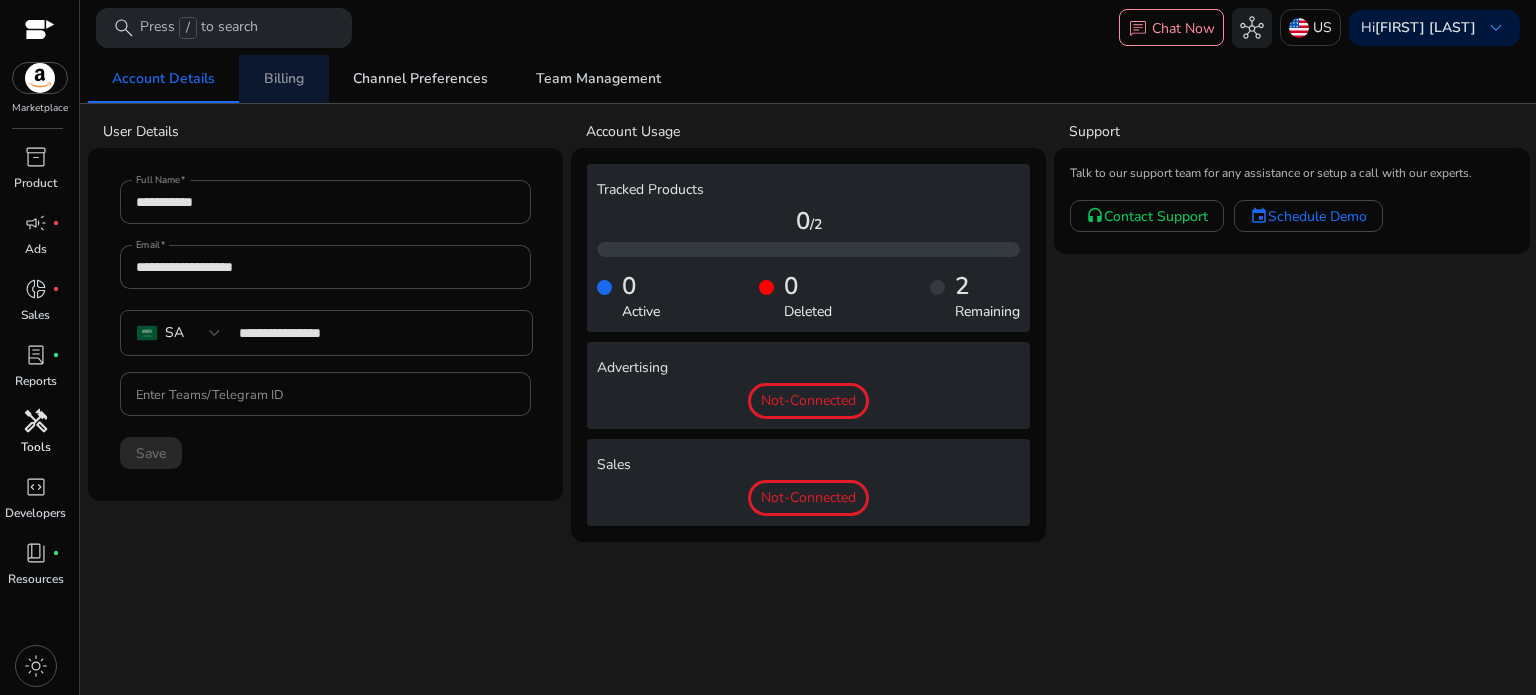 click on "Billing" at bounding box center (284, 79) 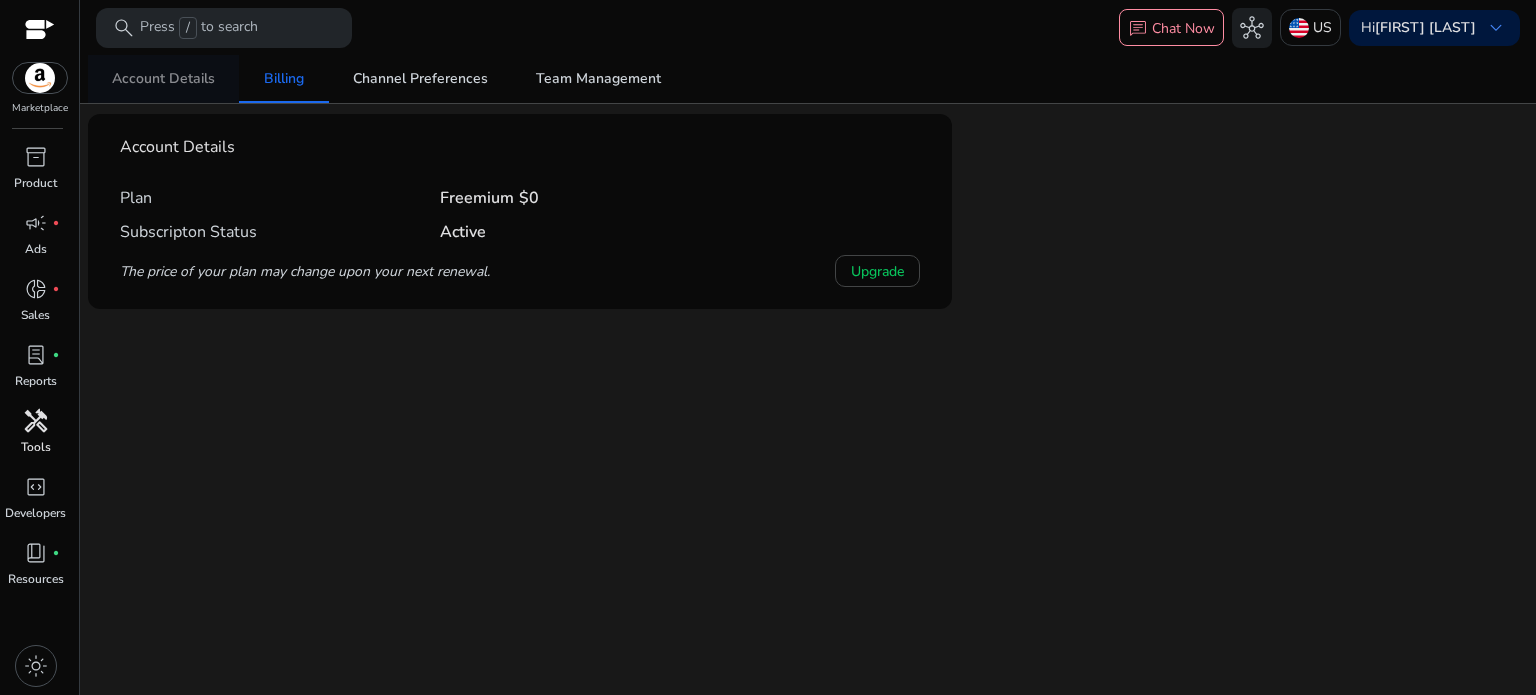 click on "Account Details" at bounding box center [163, 79] 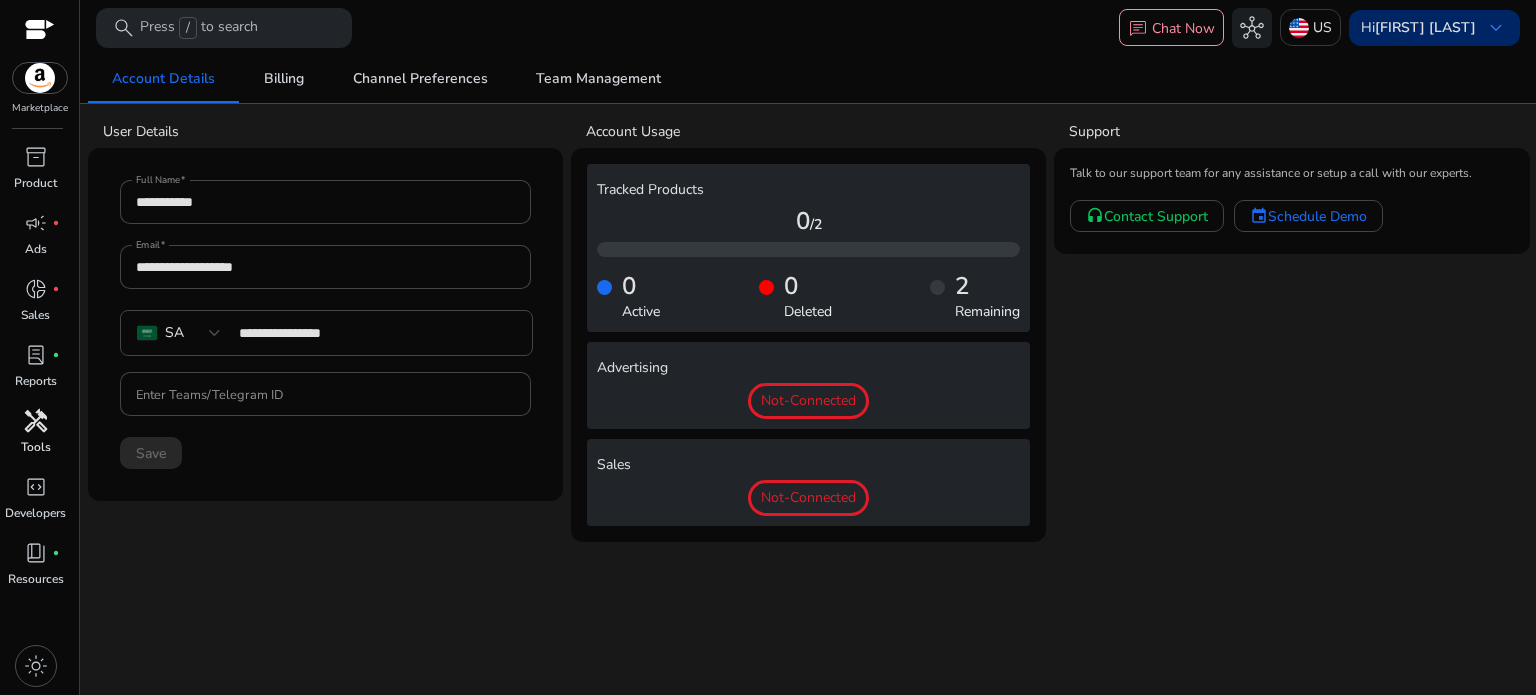 click on "[FIRST] [LAST]" at bounding box center [1425, 27] 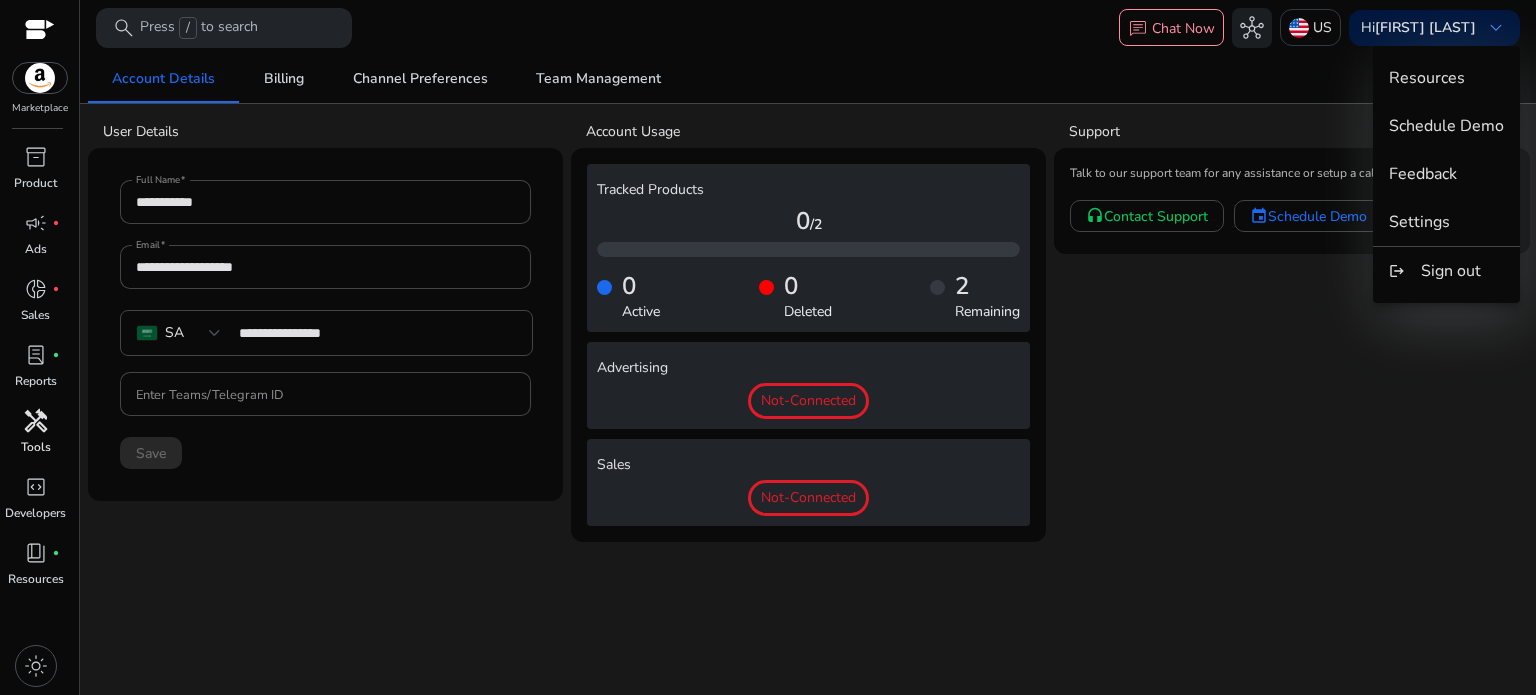click at bounding box center [768, 347] 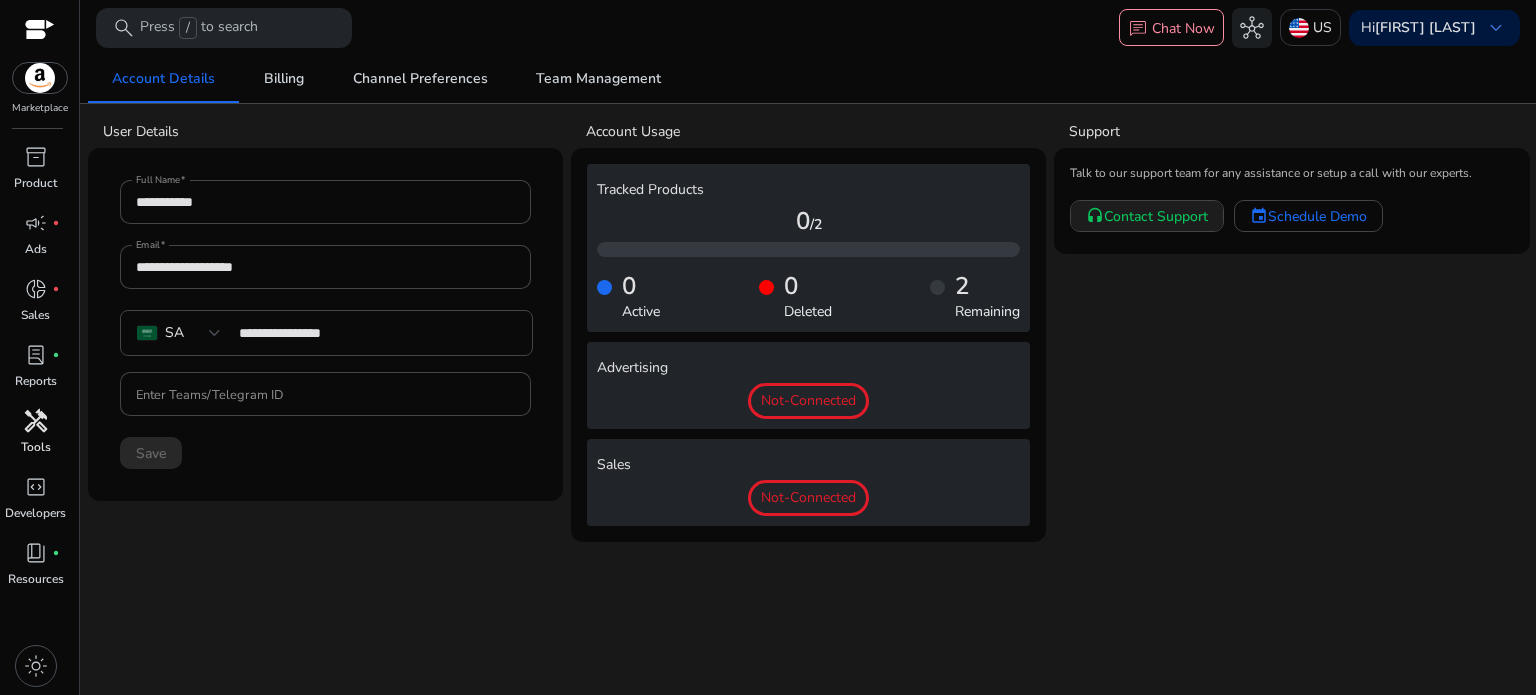 click 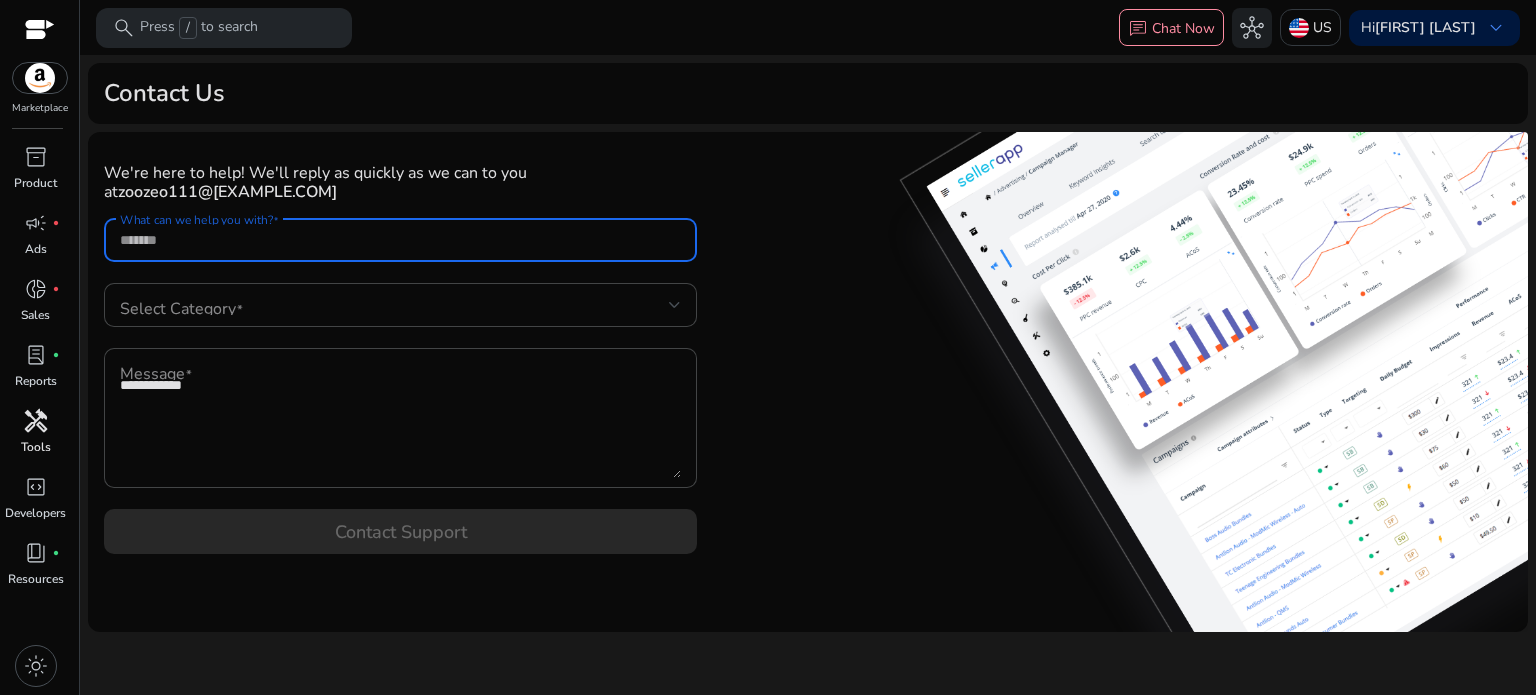 click on "What can we help you with?" at bounding box center [400, 240] 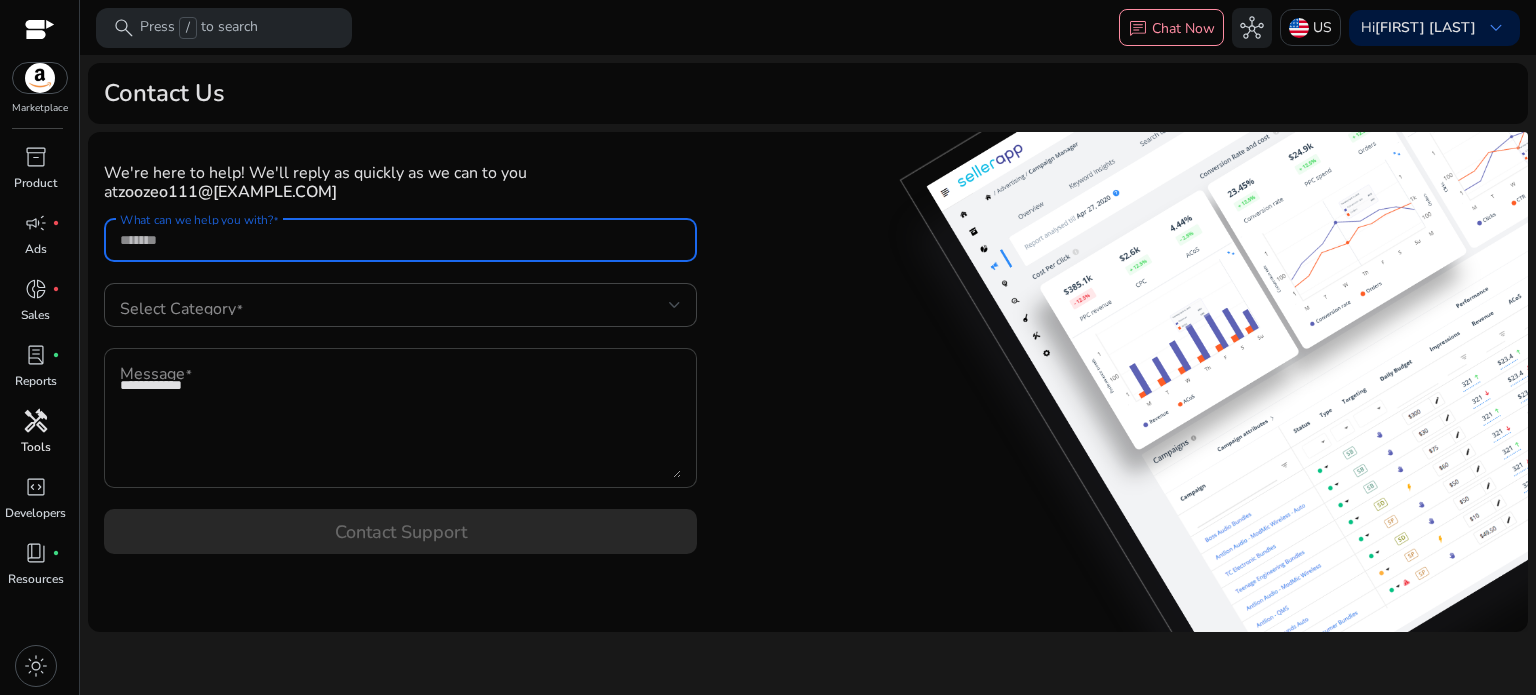 click on "Message" at bounding box center (400, 418) 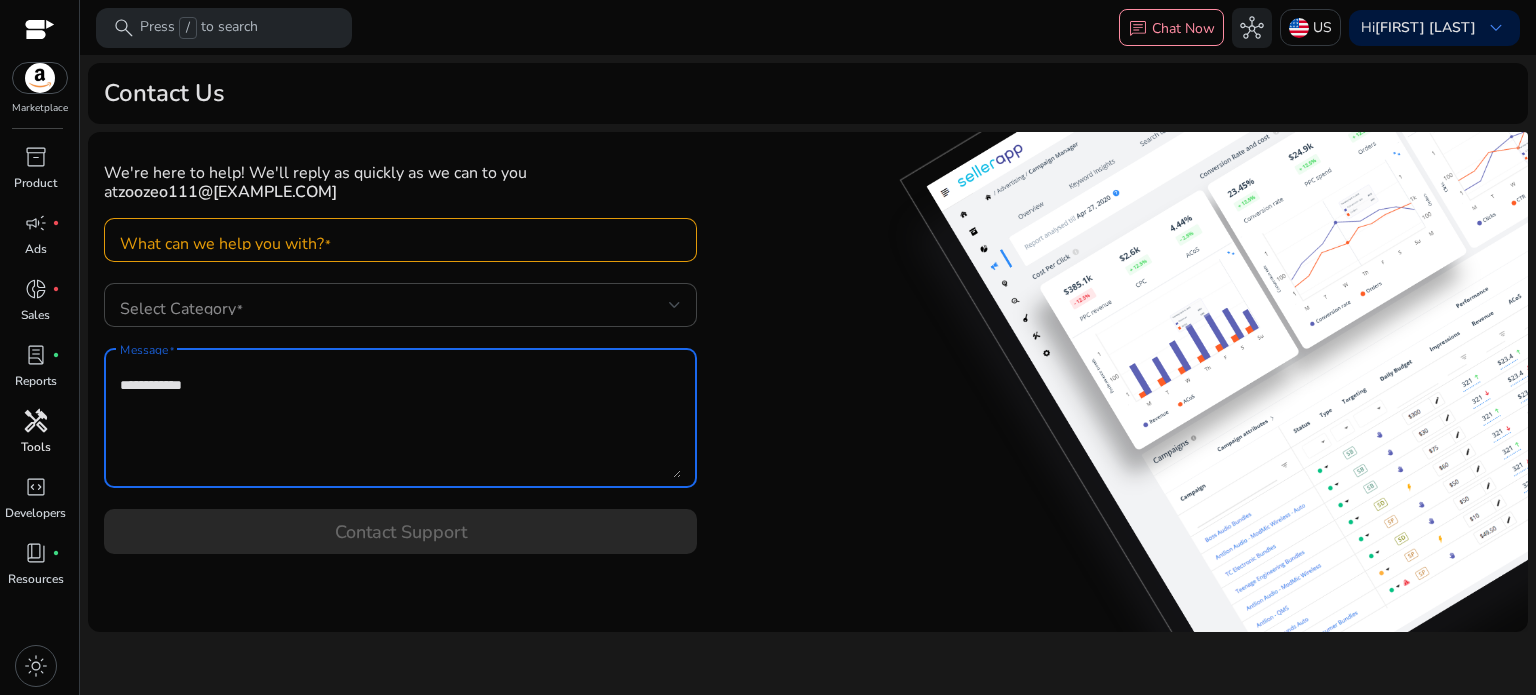 paste on "**********" 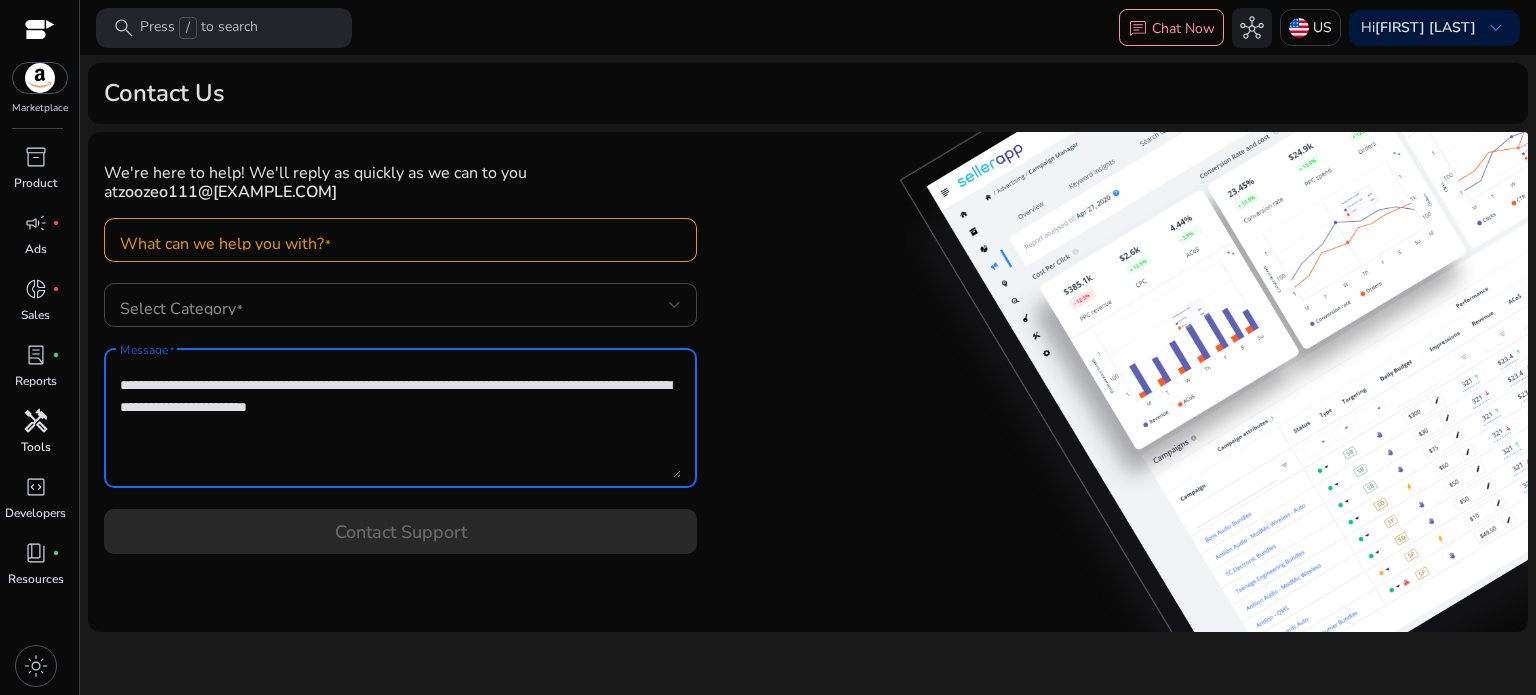 type on "**********" 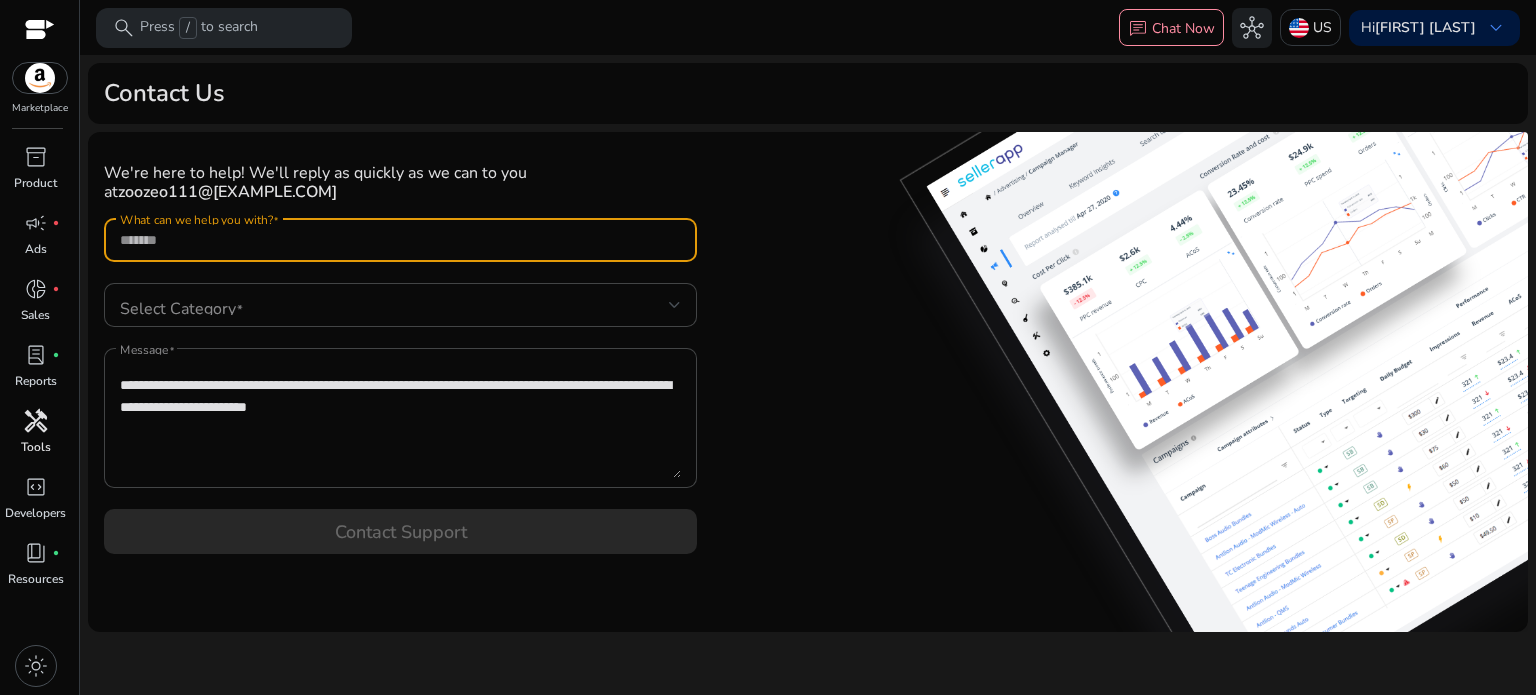 click on "What can we help you with?" at bounding box center (400, 240) 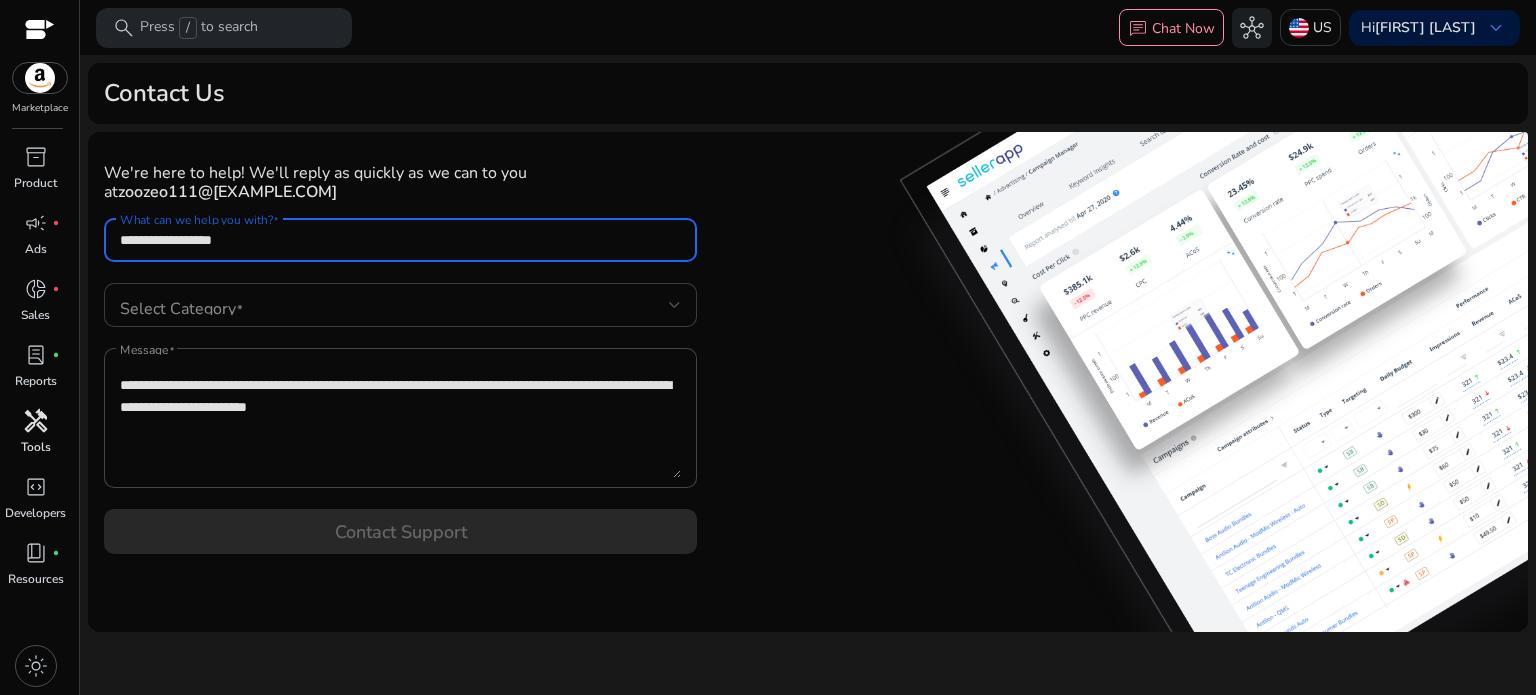 type on "**********" 